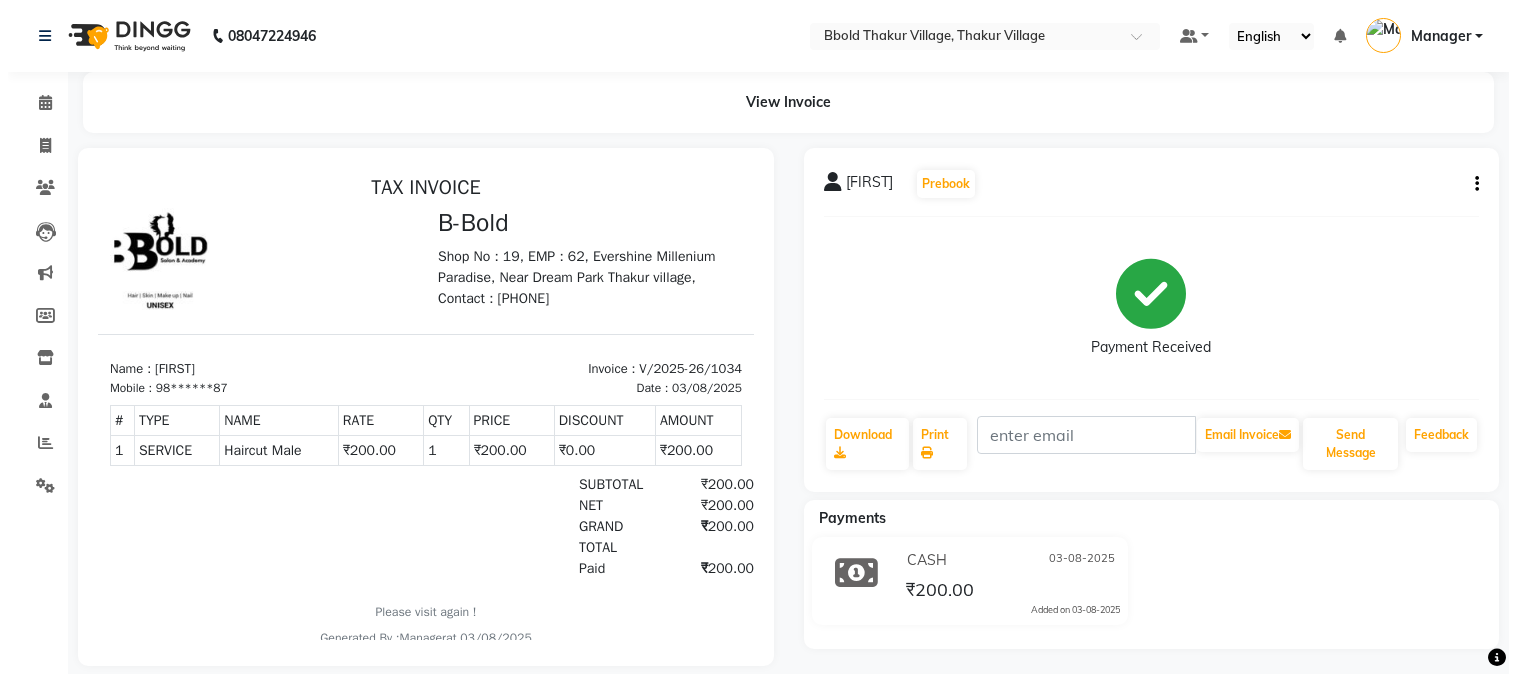 scroll, scrollTop: 0, scrollLeft: 0, axis: both 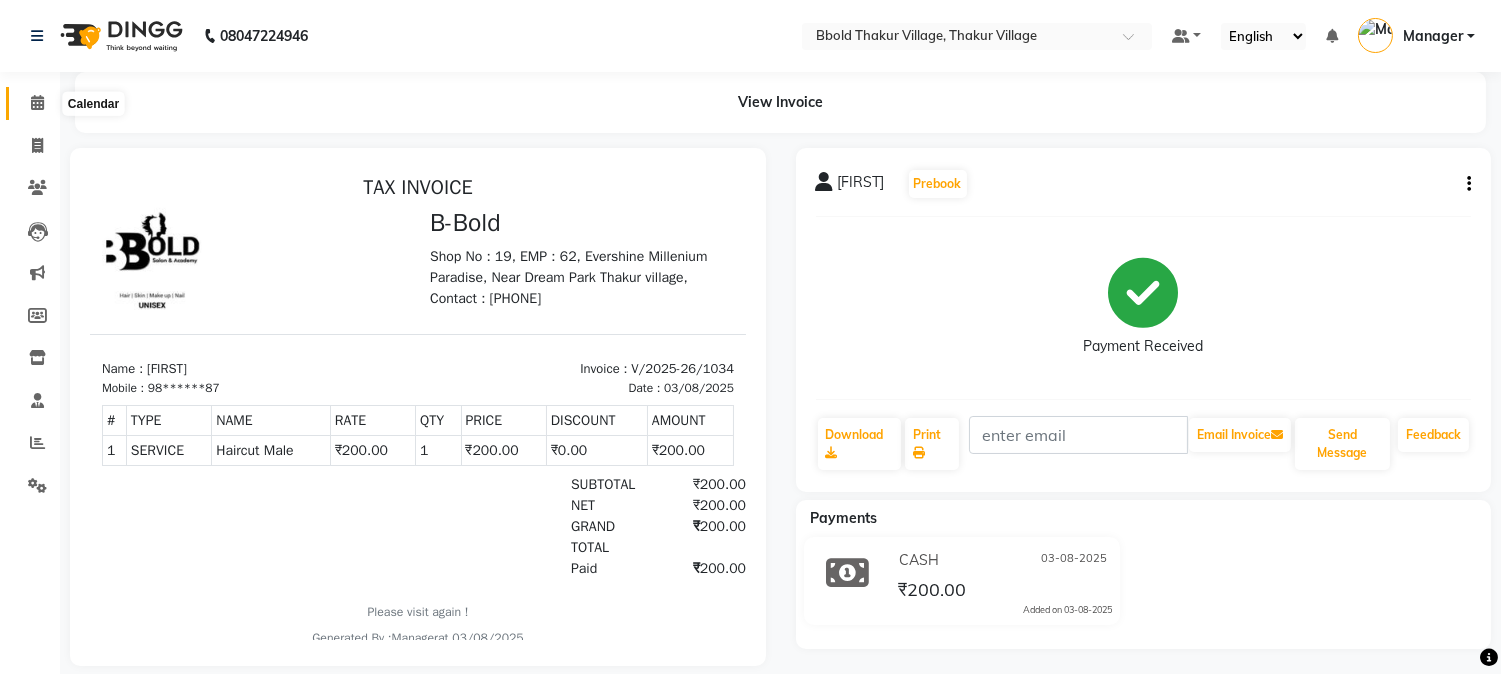 click 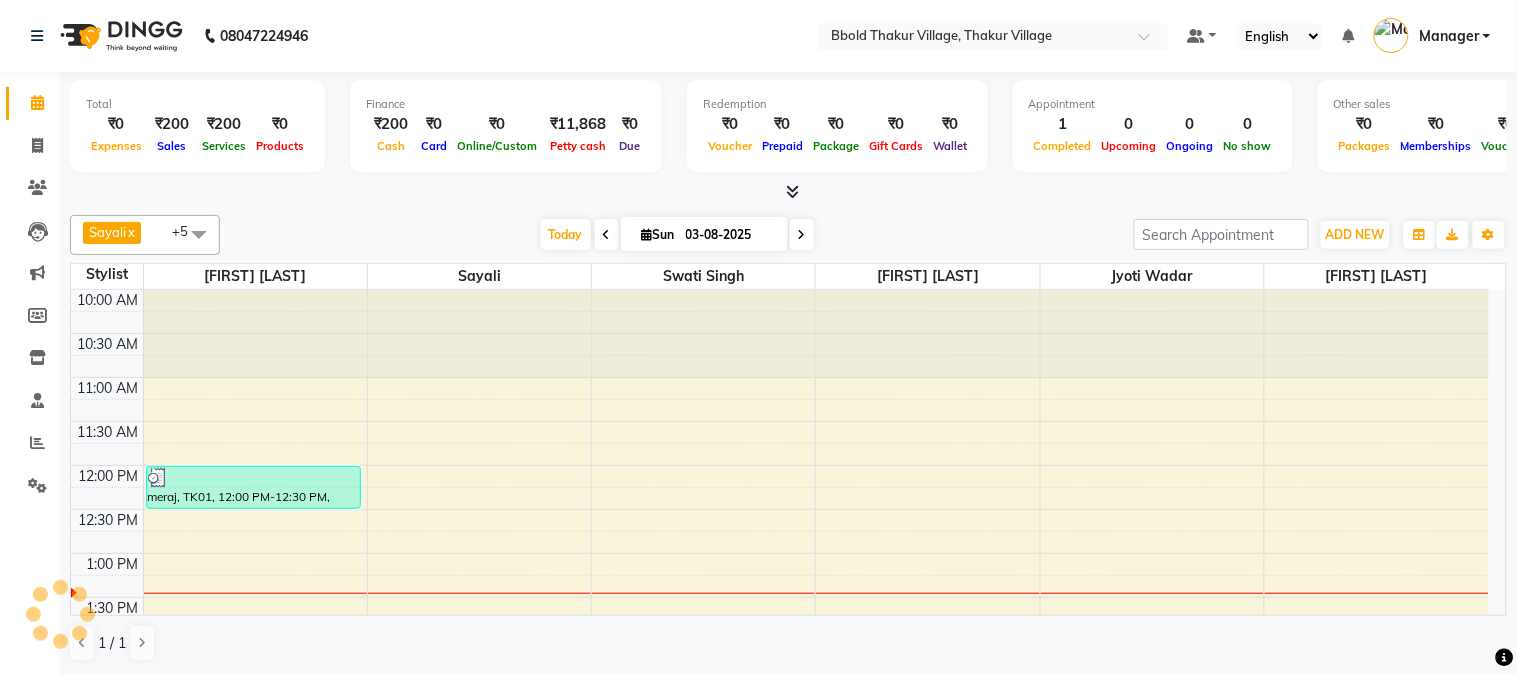 scroll, scrollTop: 0, scrollLeft: 0, axis: both 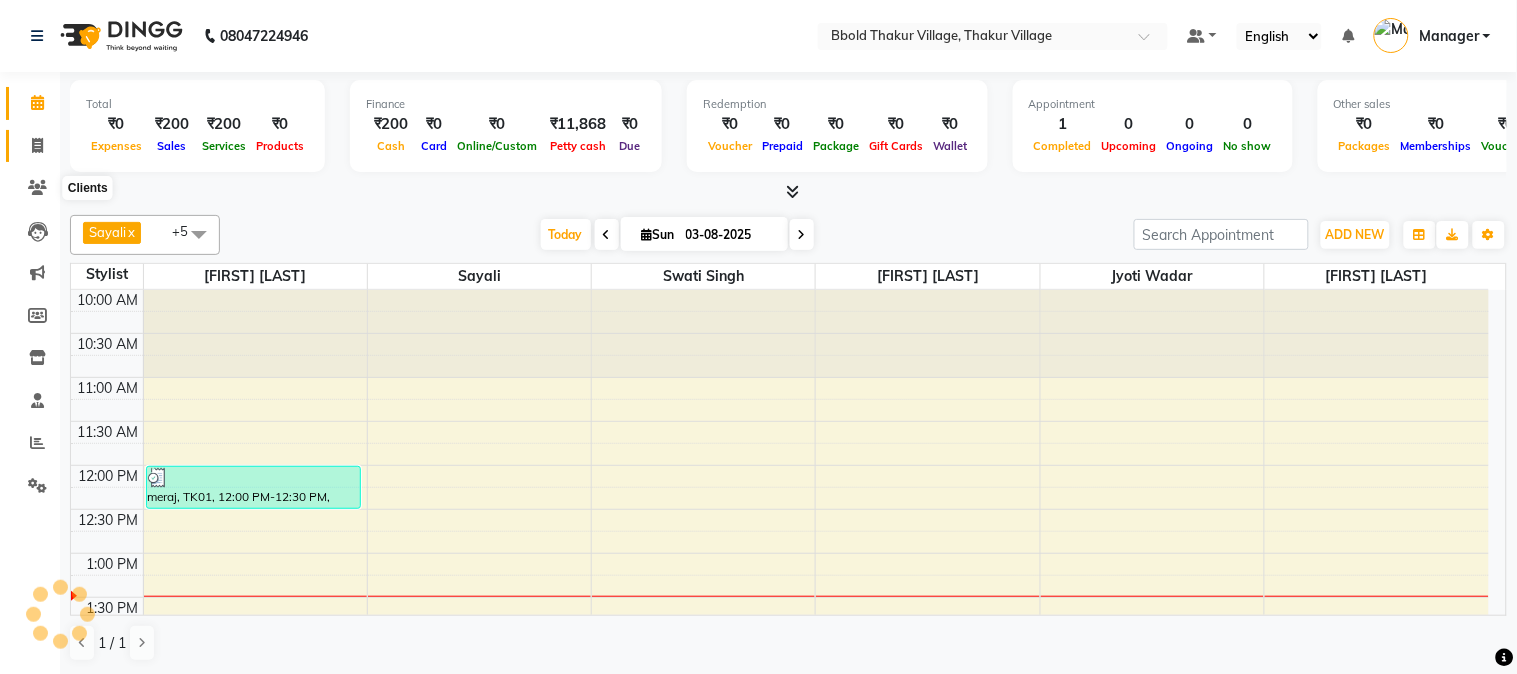 click 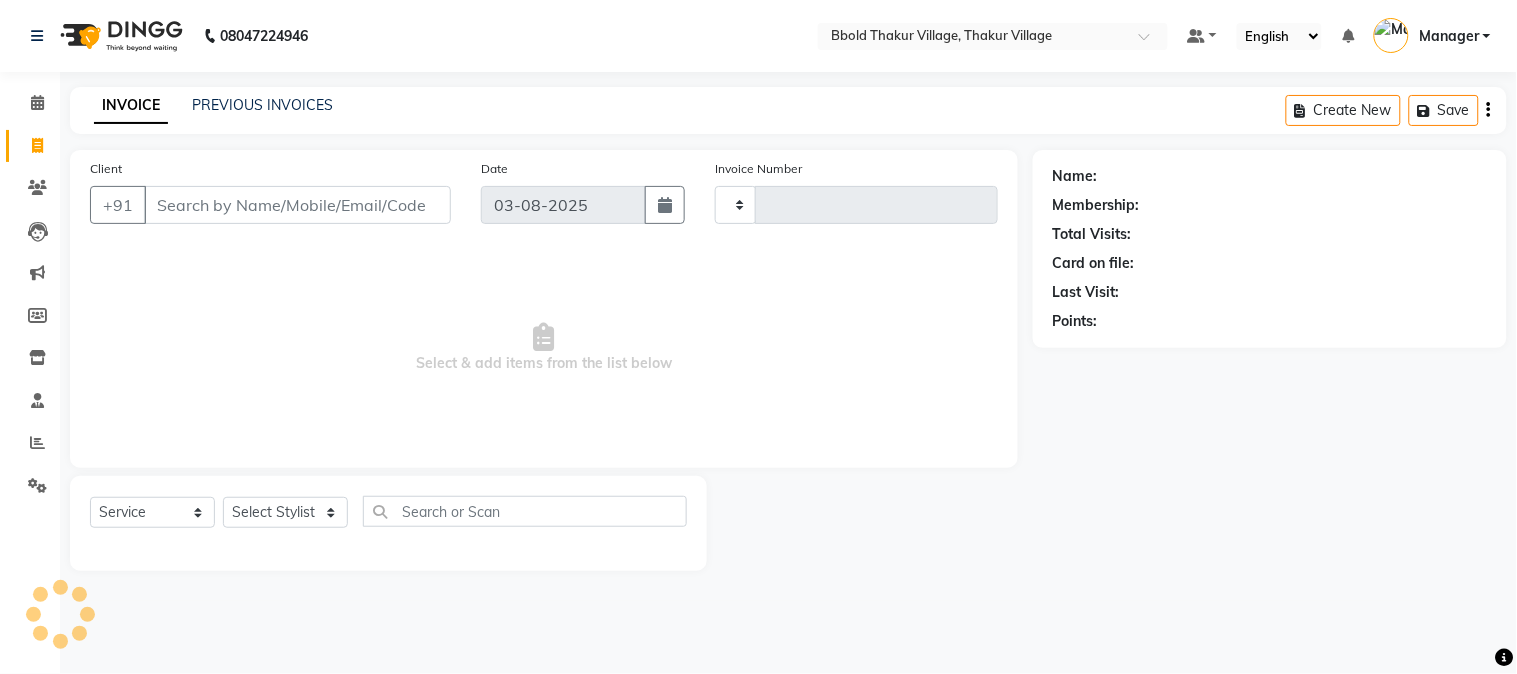 type on "1035" 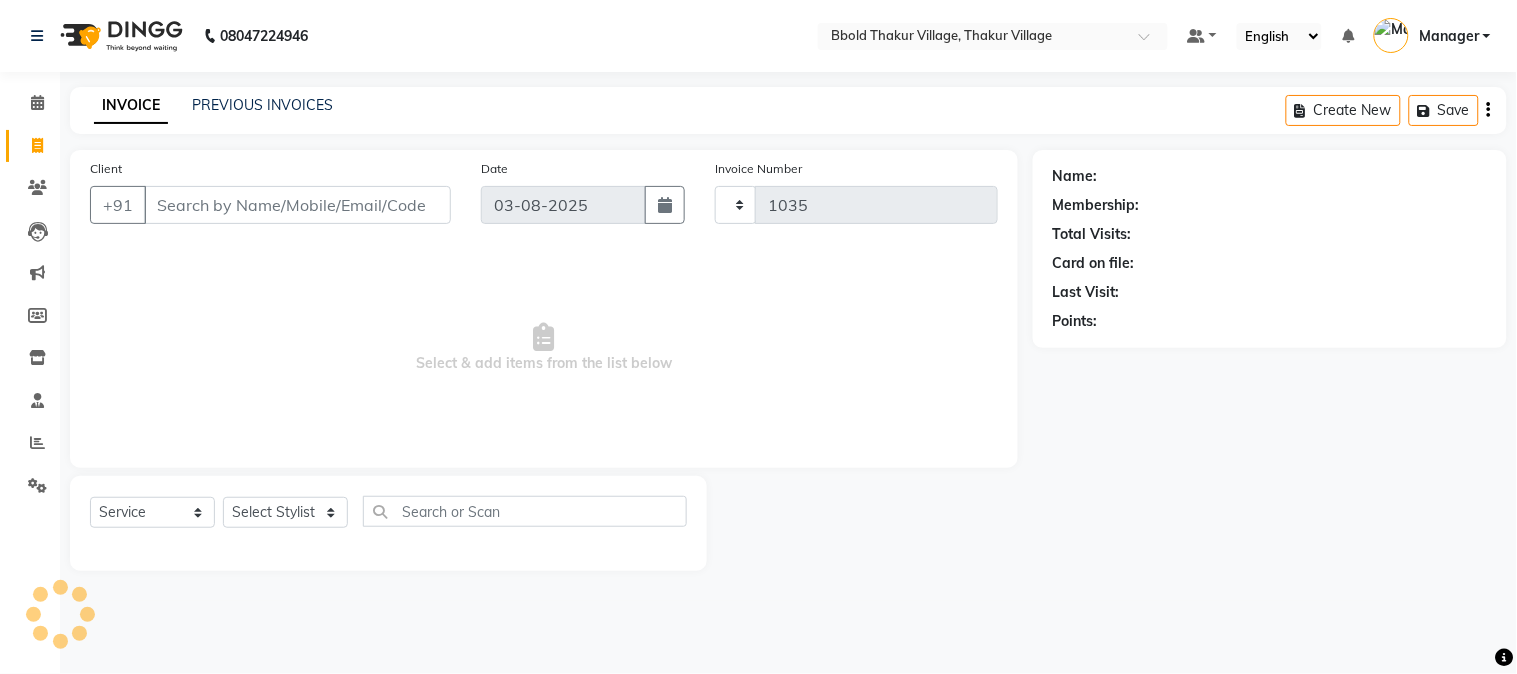 select on "7742" 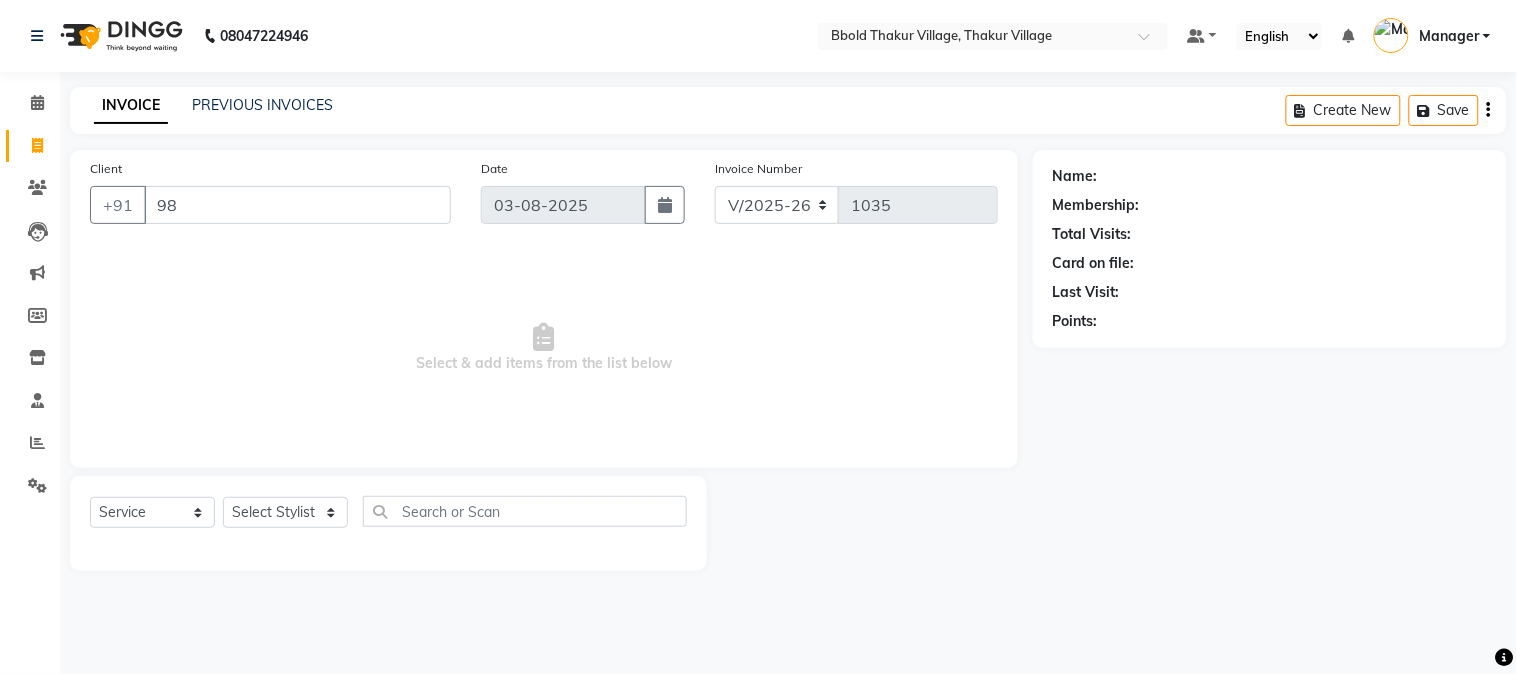 type on "986" 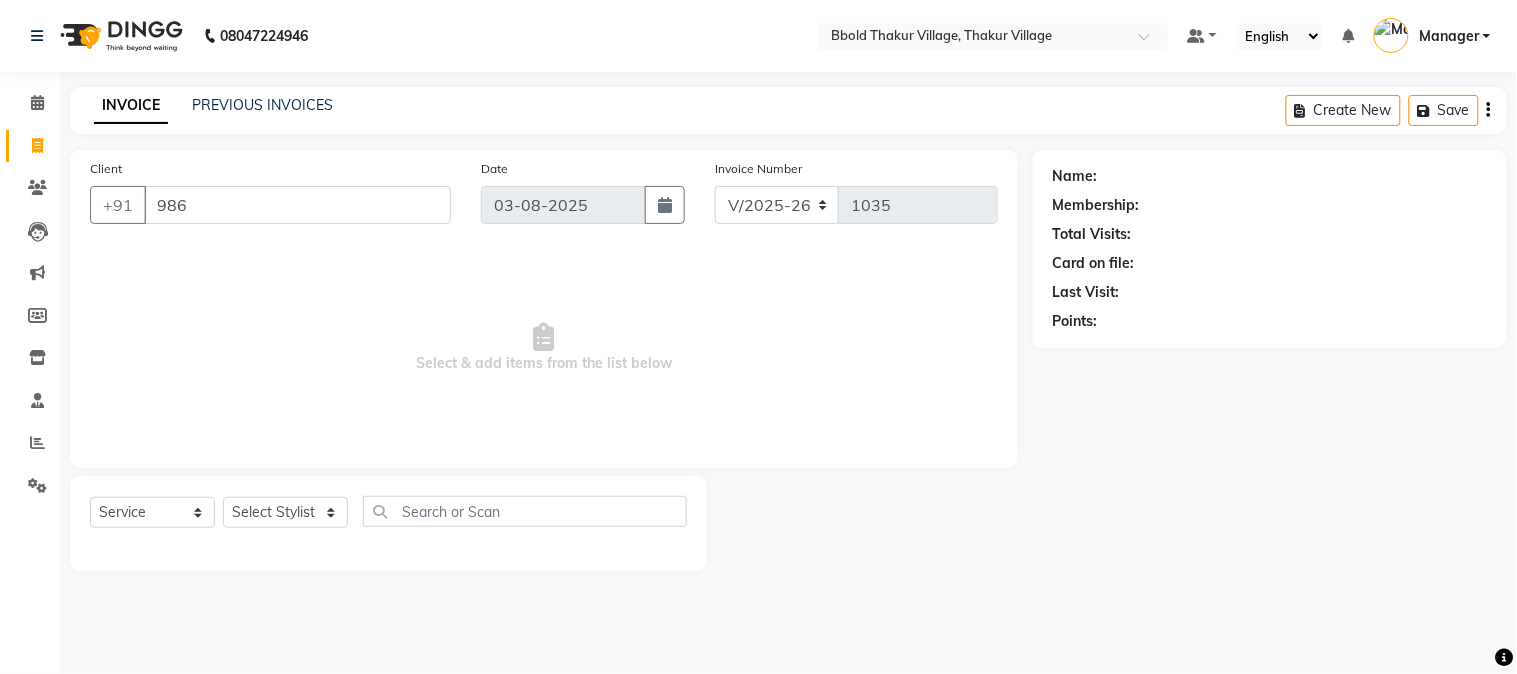 select on "membership" 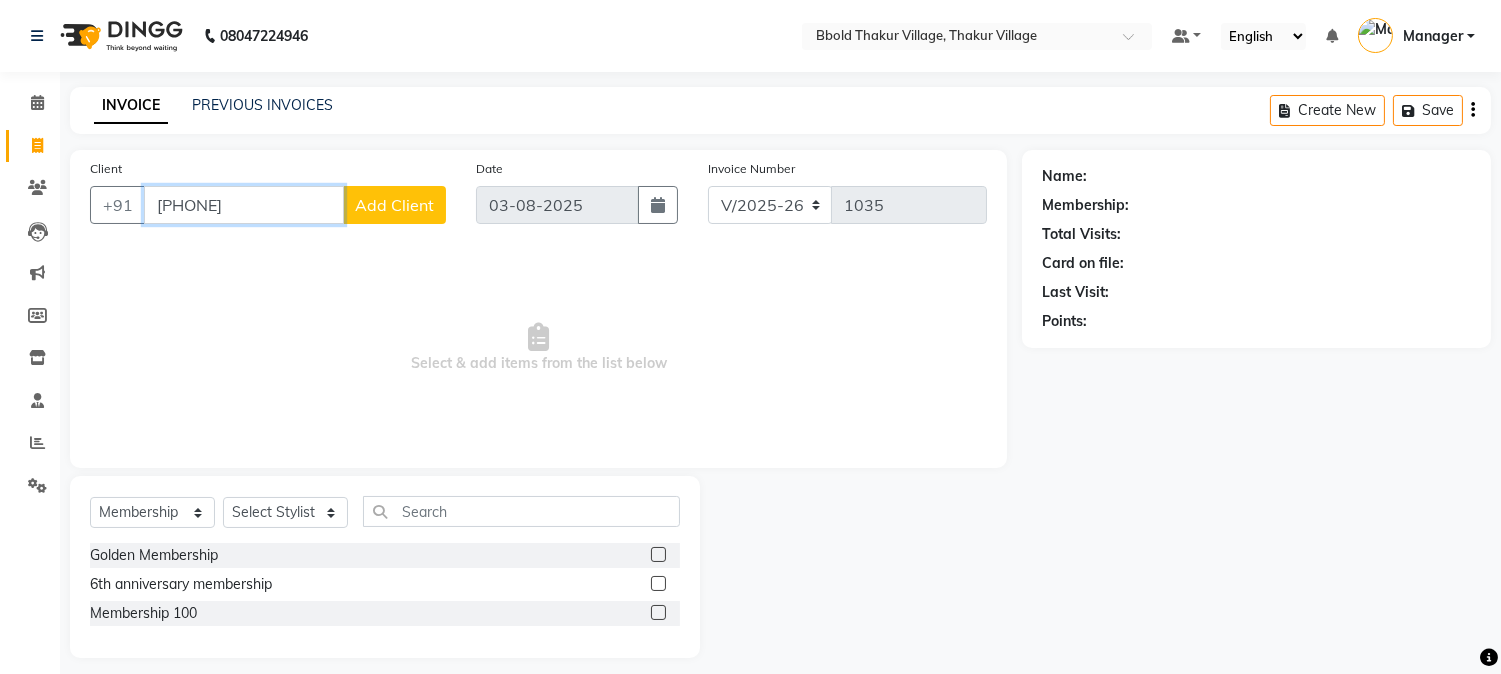 type on "[PHONE]" 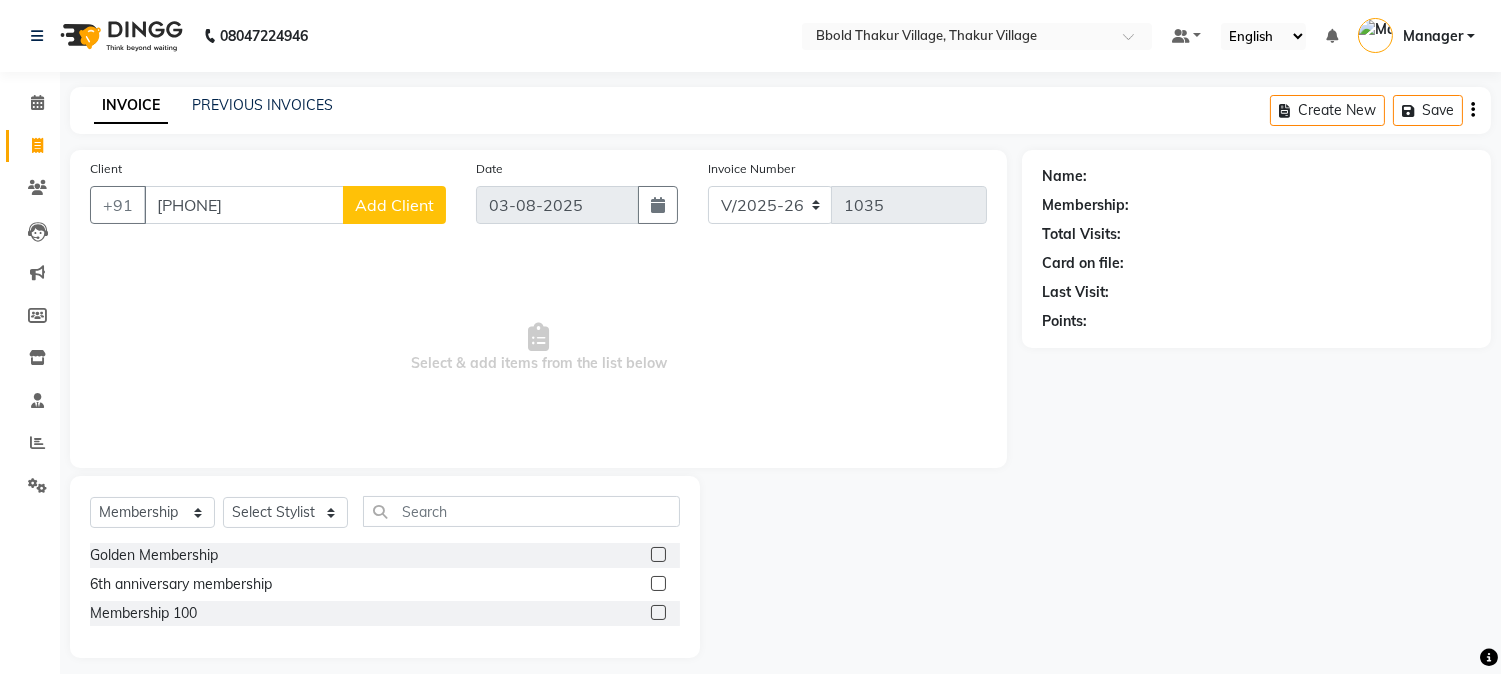 type 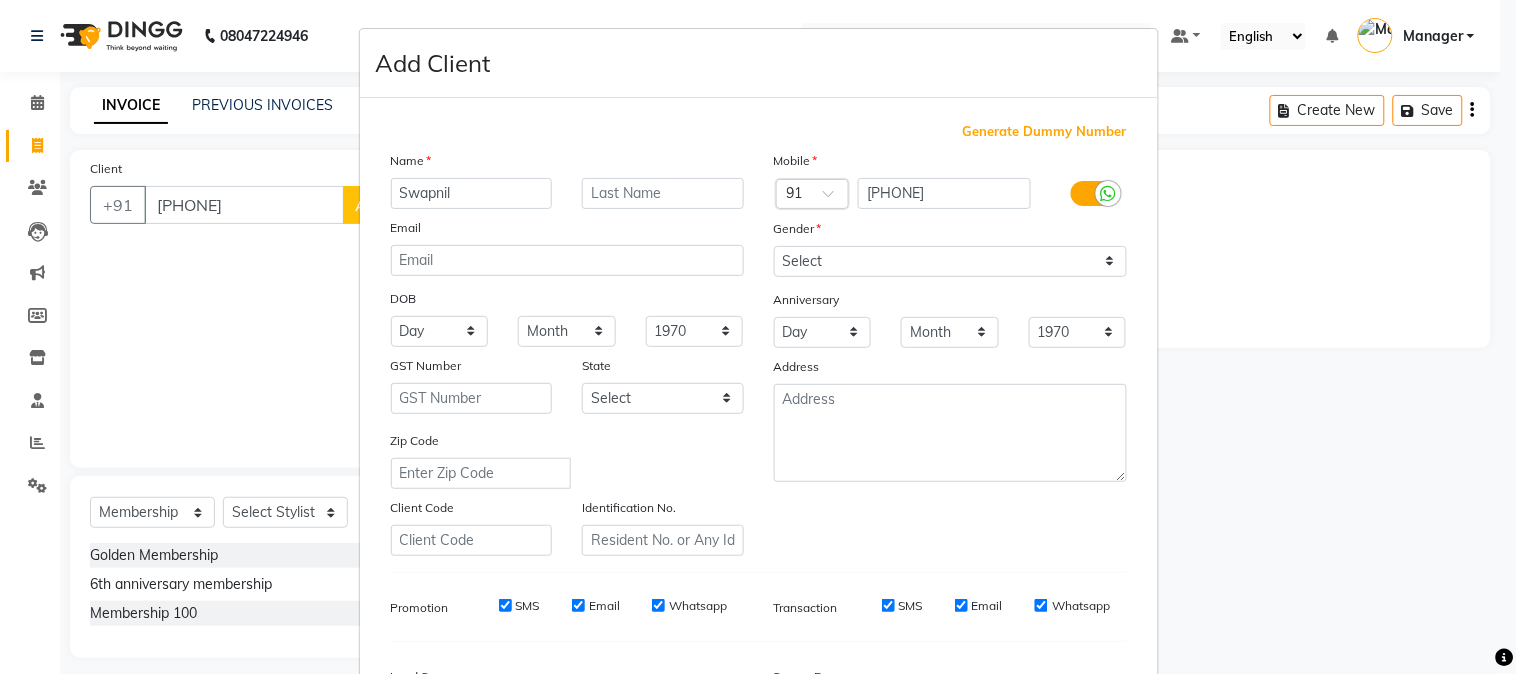 type on "Swapnil" 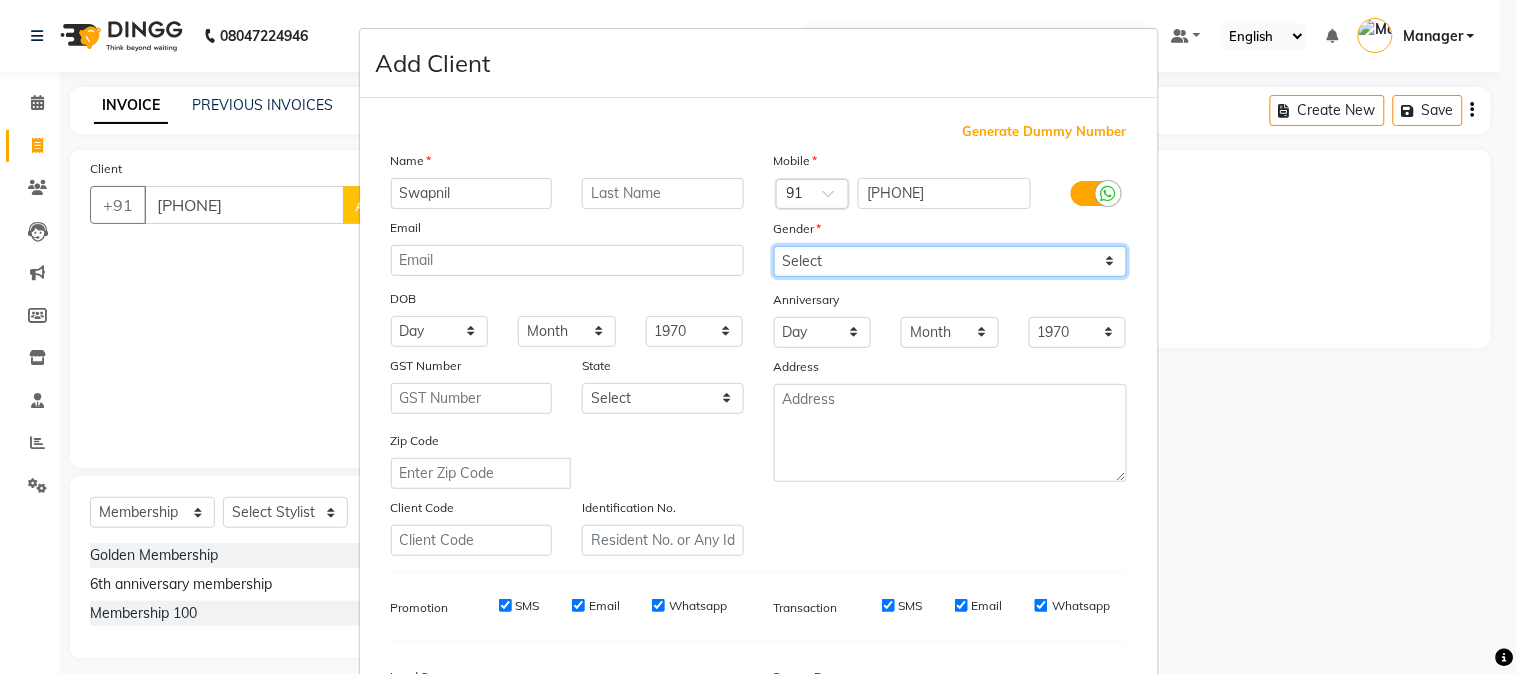click on "Select Male Female Other Prefer Not To Say" at bounding box center [950, 261] 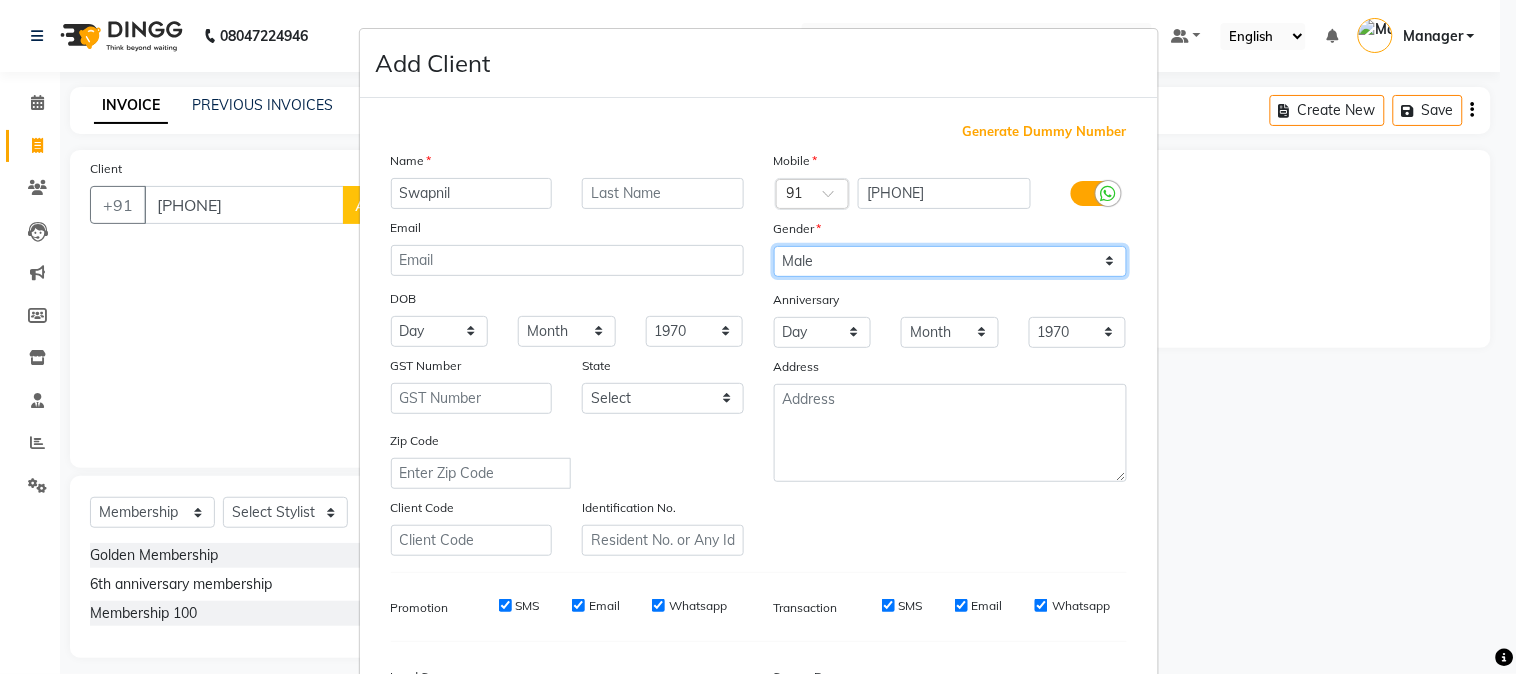 click on "Select Male Female Other Prefer Not To Say" at bounding box center [950, 261] 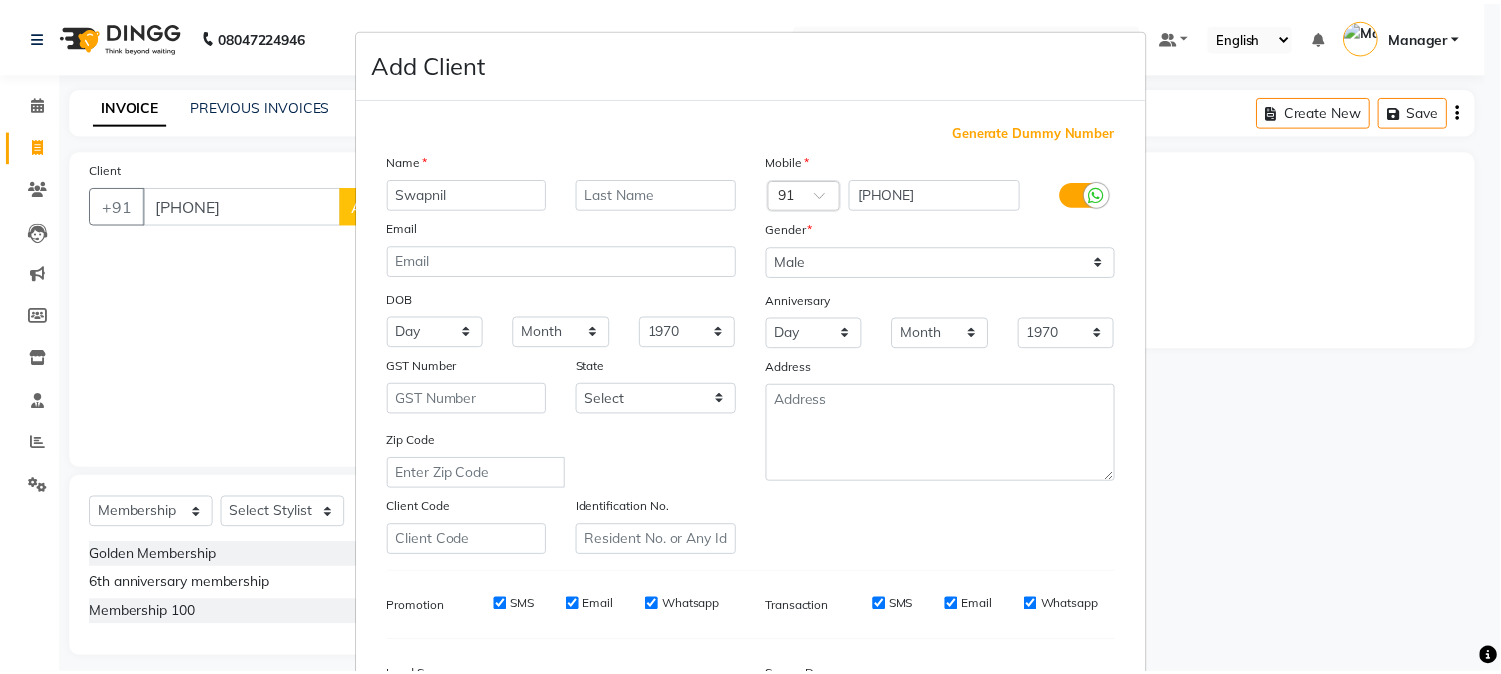 scroll, scrollTop: 250, scrollLeft: 0, axis: vertical 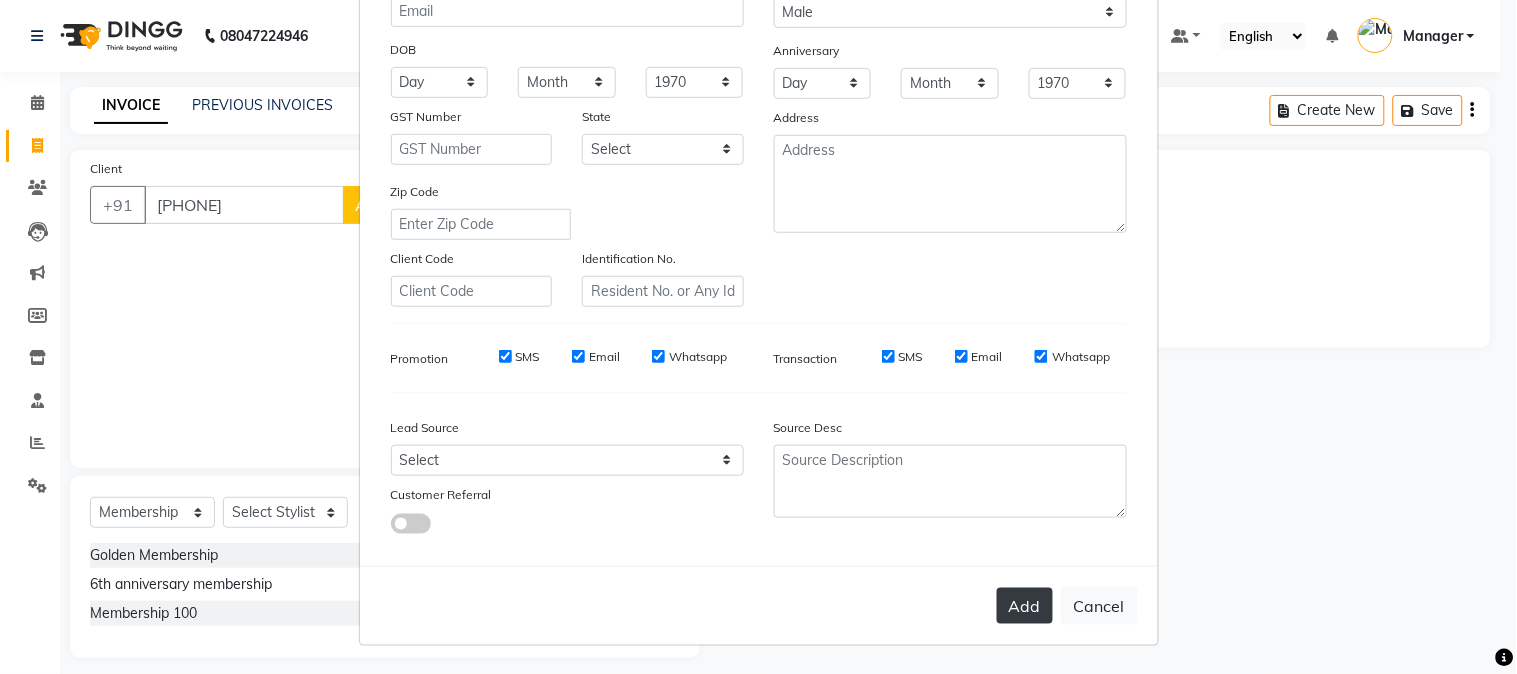 click on "Add" at bounding box center [1025, 606] 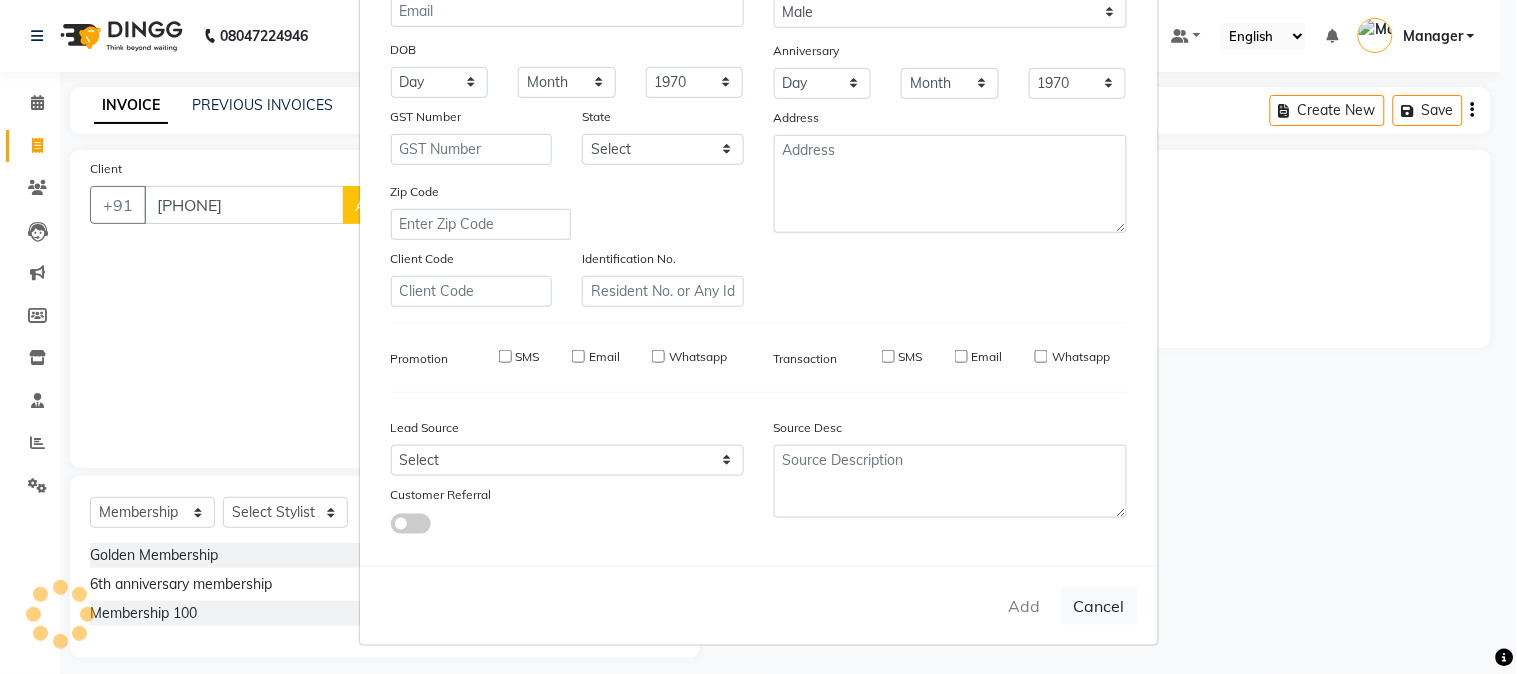 type on "98******48" 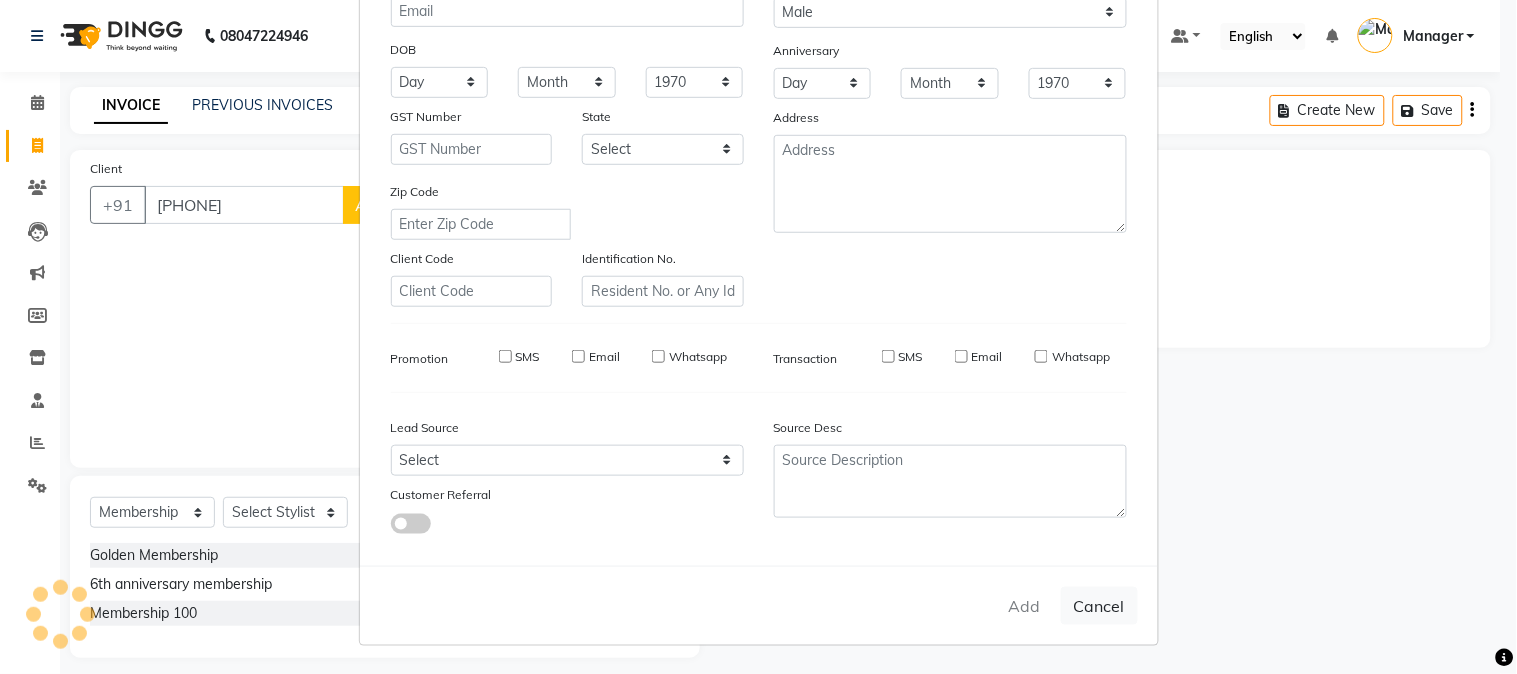 type 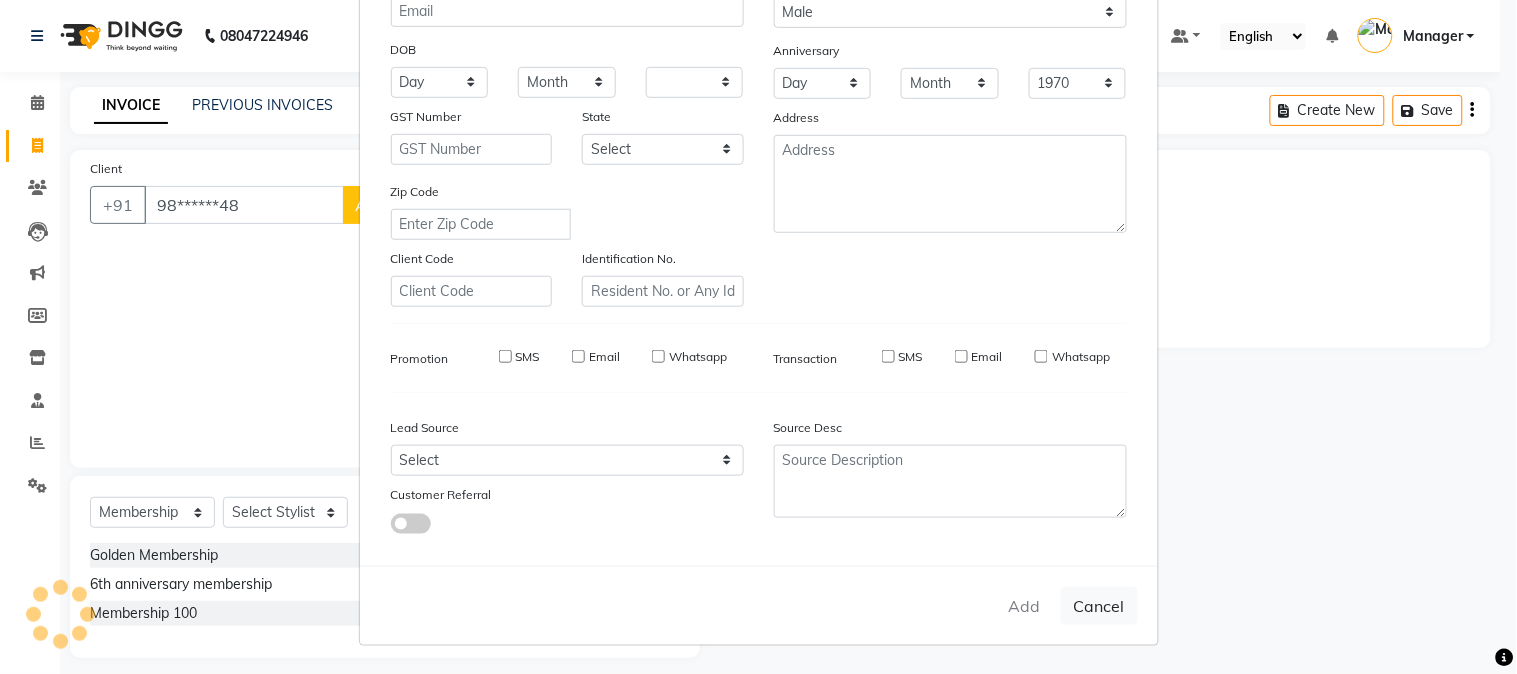 type 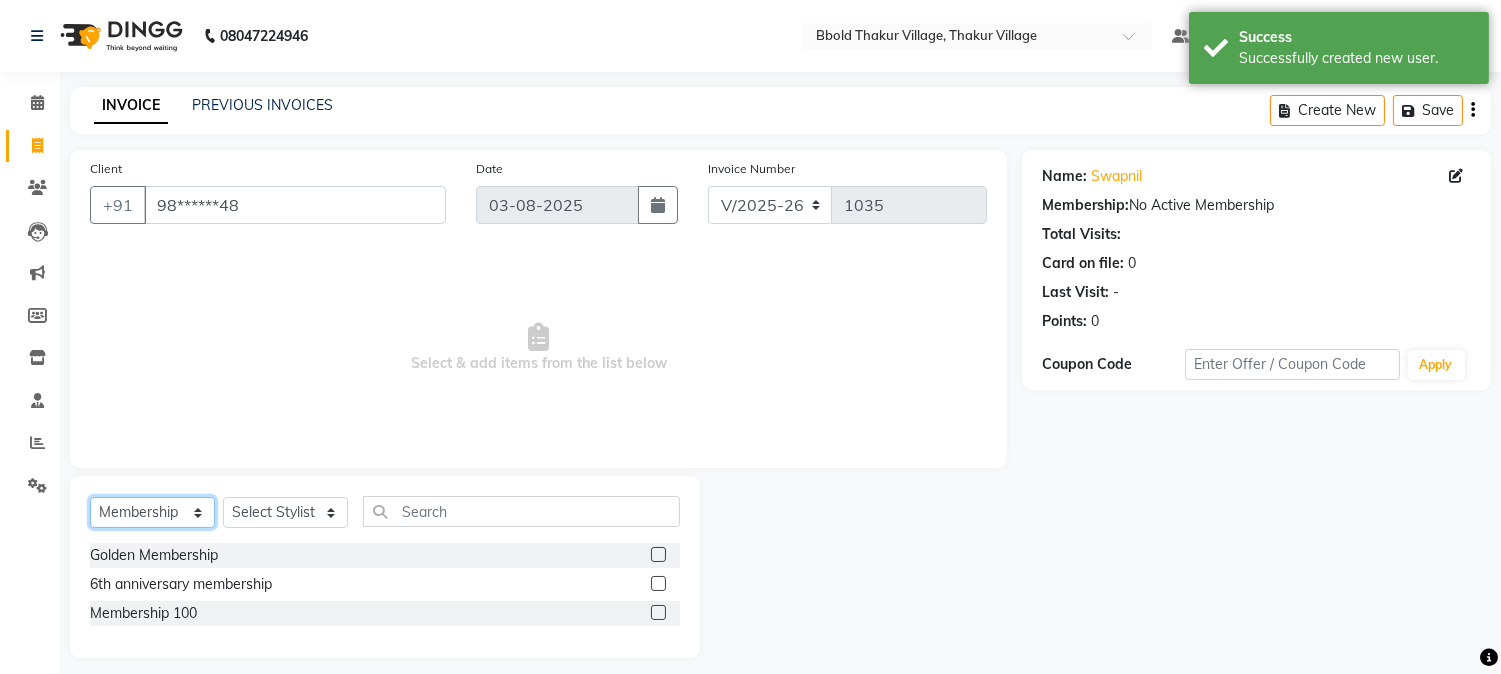 click on "Select  Service  Product  Membership  Package Voucher Prepaid Gift Card" 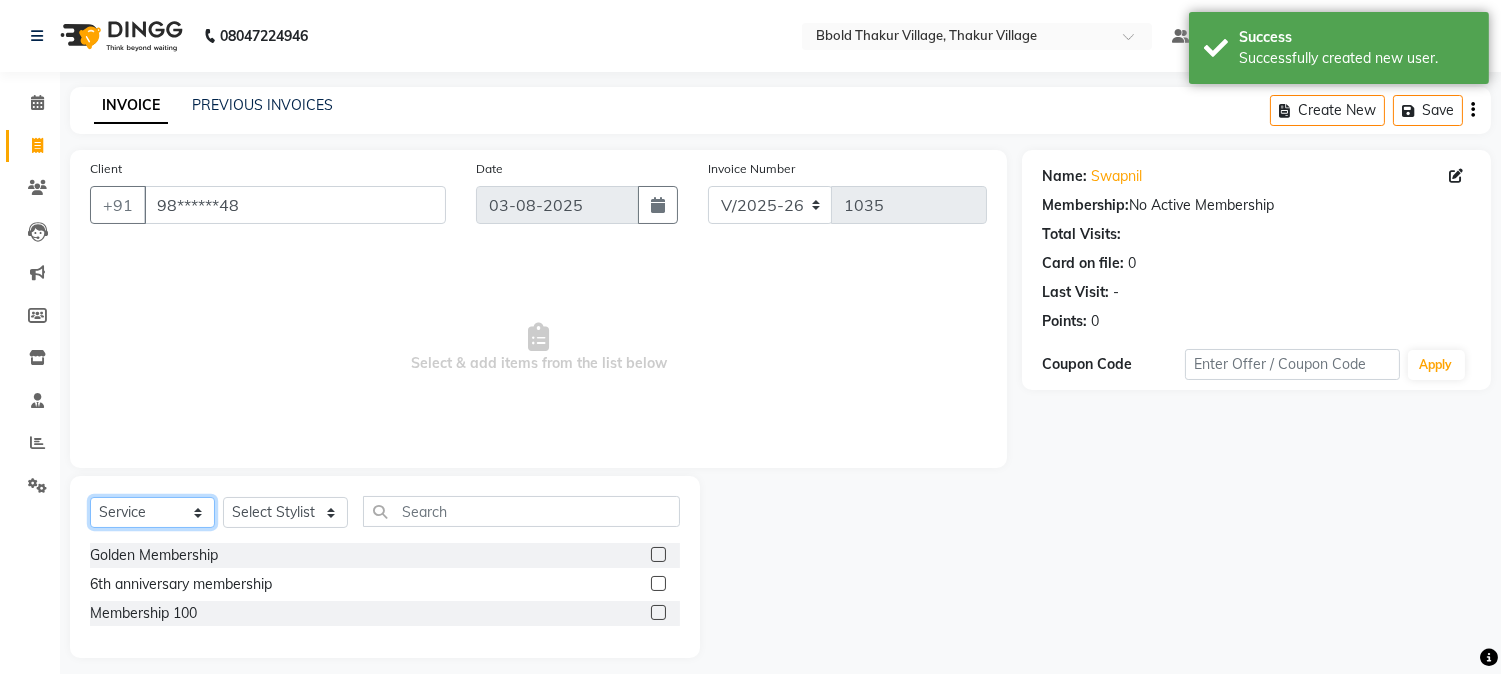 click on "Select  Service  Product  Membership  Package Voucher Prepaid Gift Card" 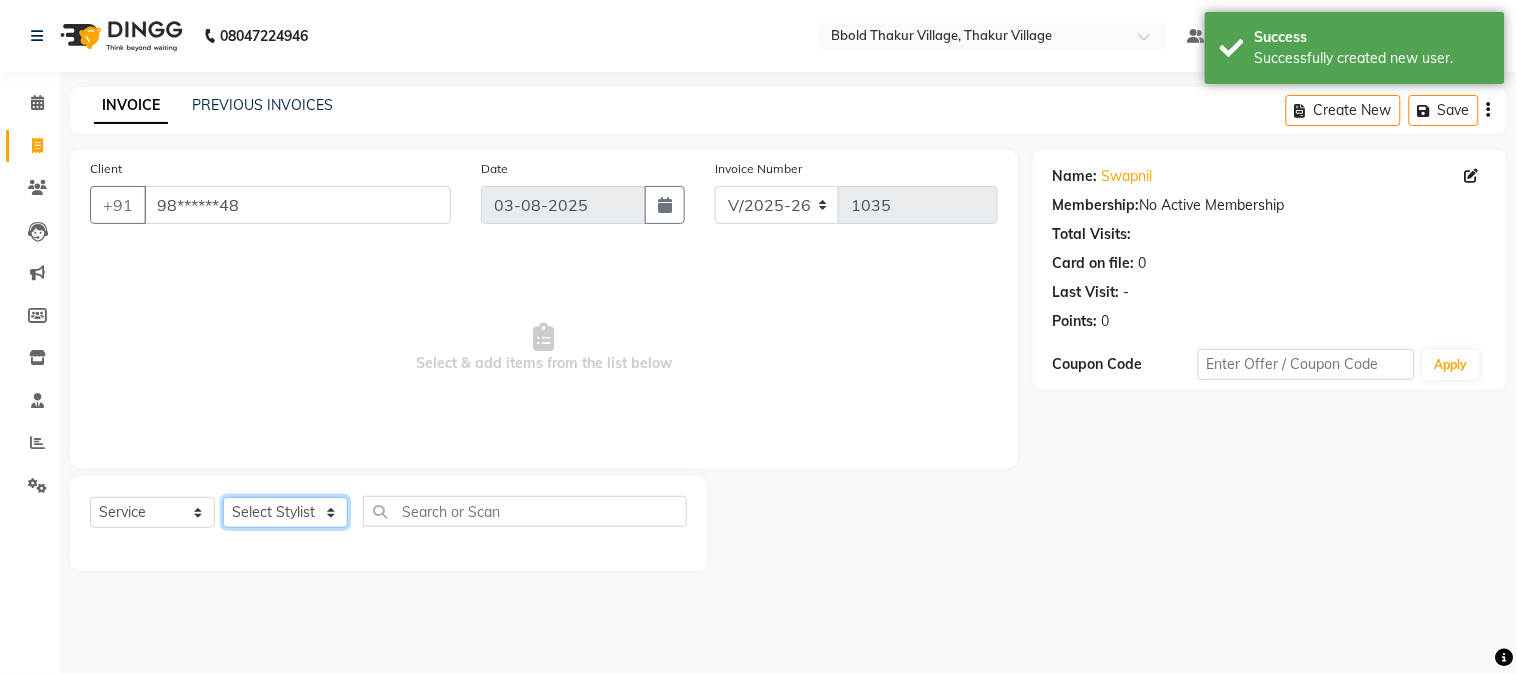 click on "Select Stylist [FIRST] [LAST] [FIRST] [LAST] Manager [FIRST] [LAST] [FIRST] [LAST] [FIRST] [LAST] [FIRST] [LAST]" 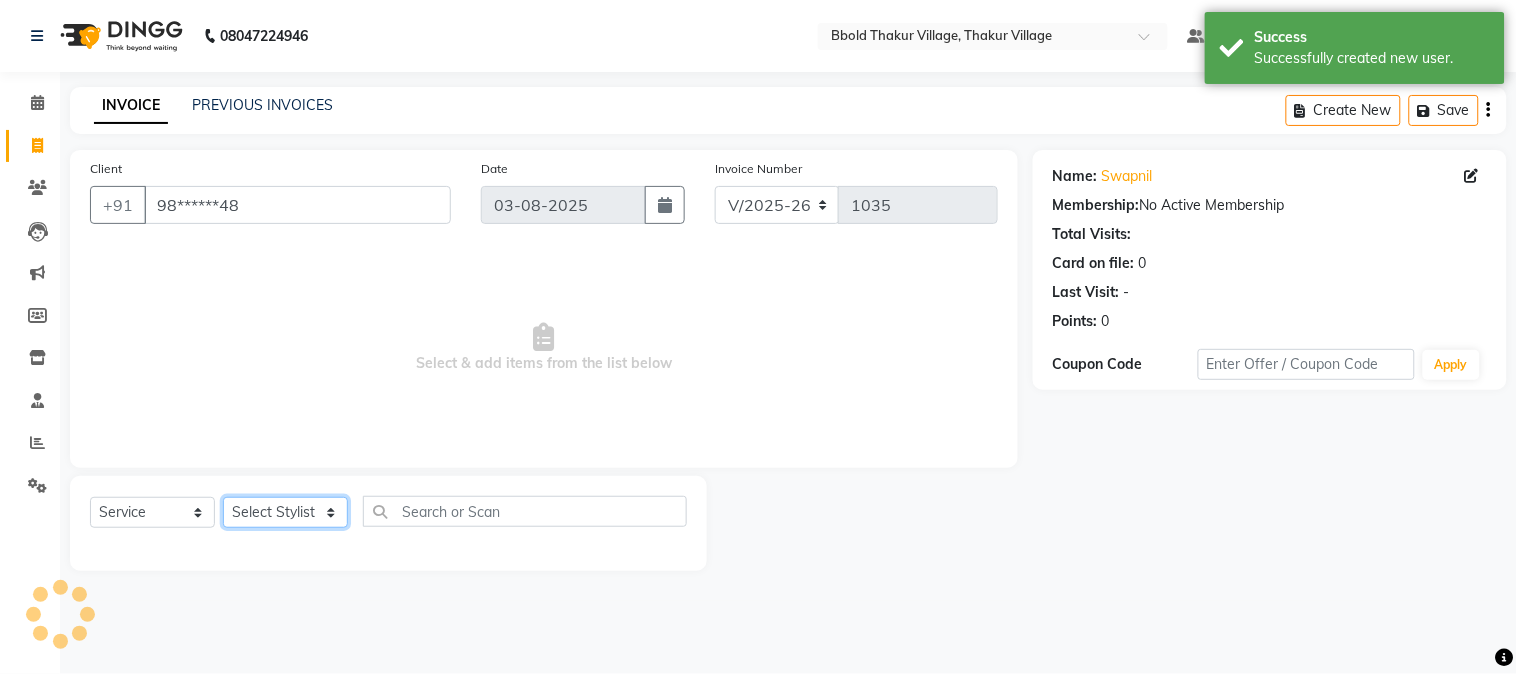 select on "68995" 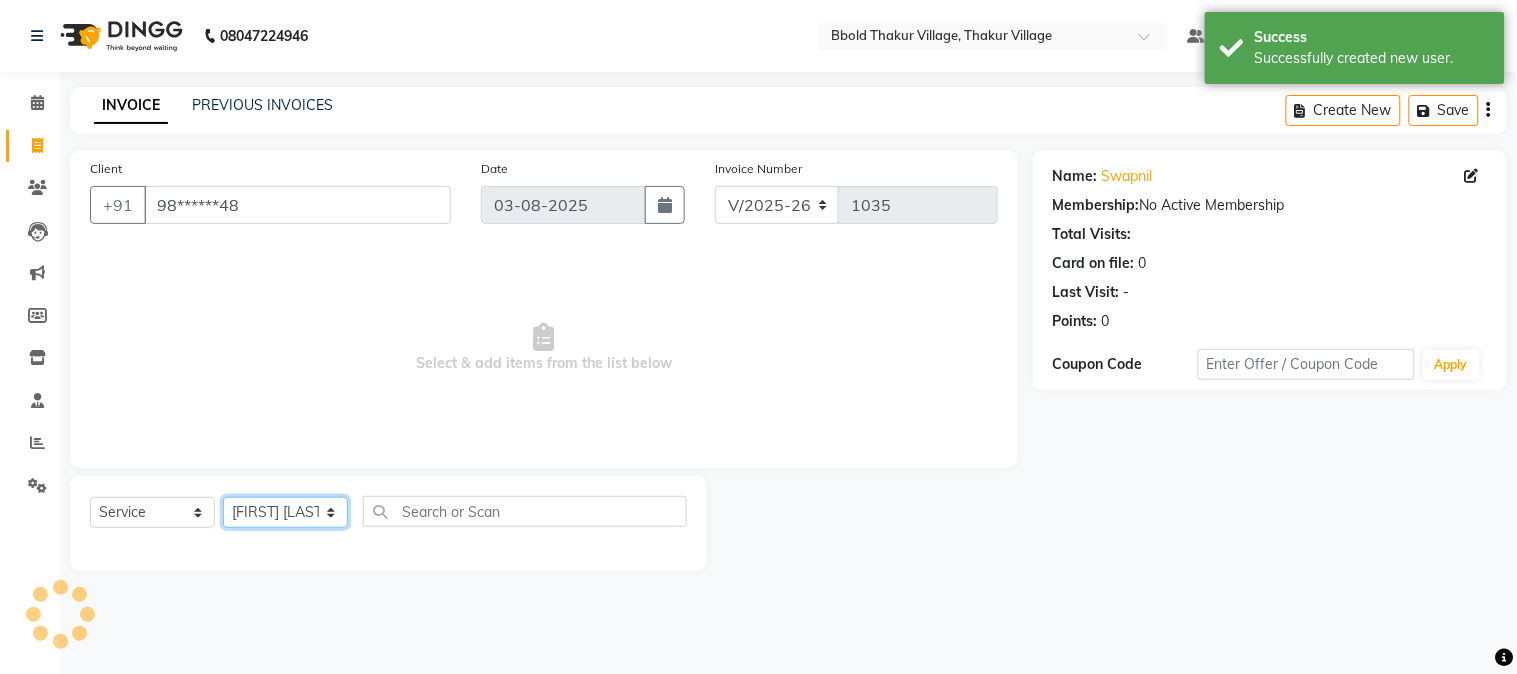 click on "Select Stylist [FIRST] [LAST] [FIRST] [LAST] Manager [FIRST] [LAST] [FIRST] [LAST] [FIRST] [LAST] [FIRST] [LAST]" 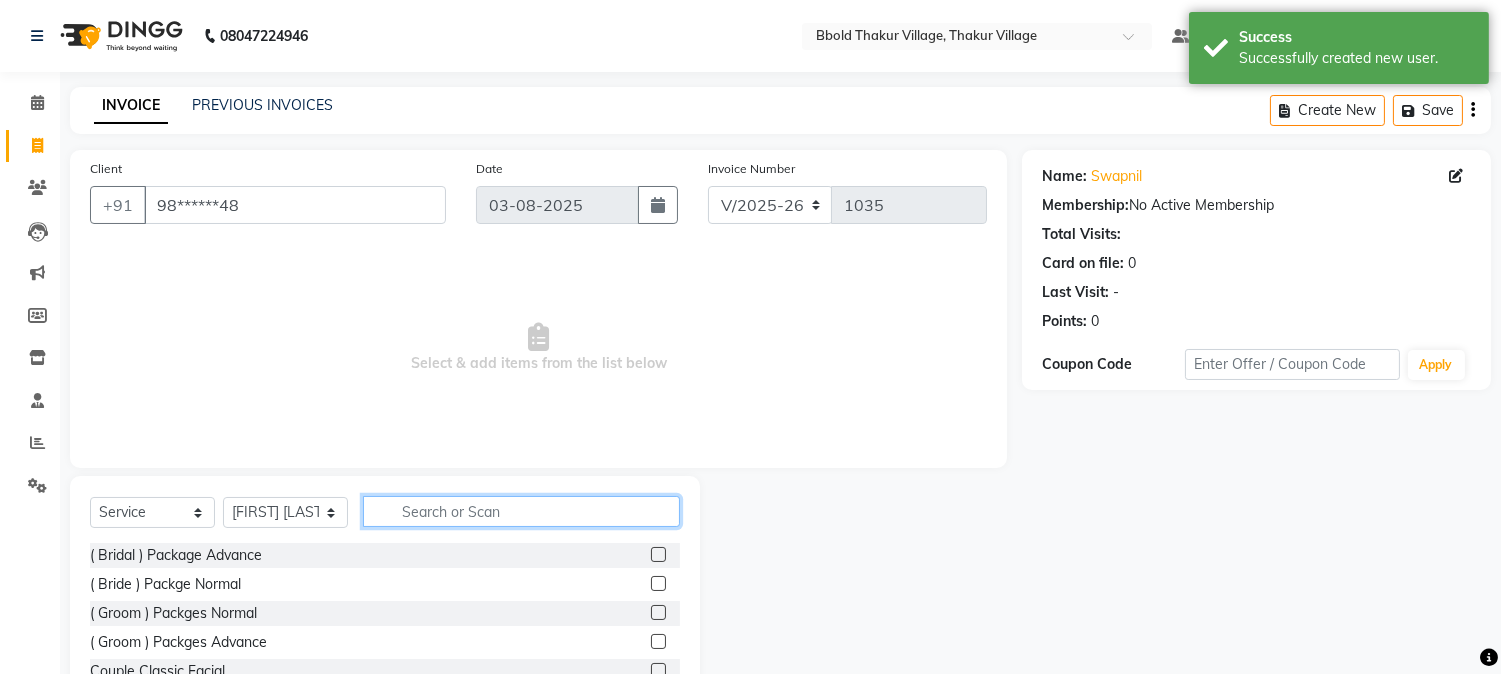 click 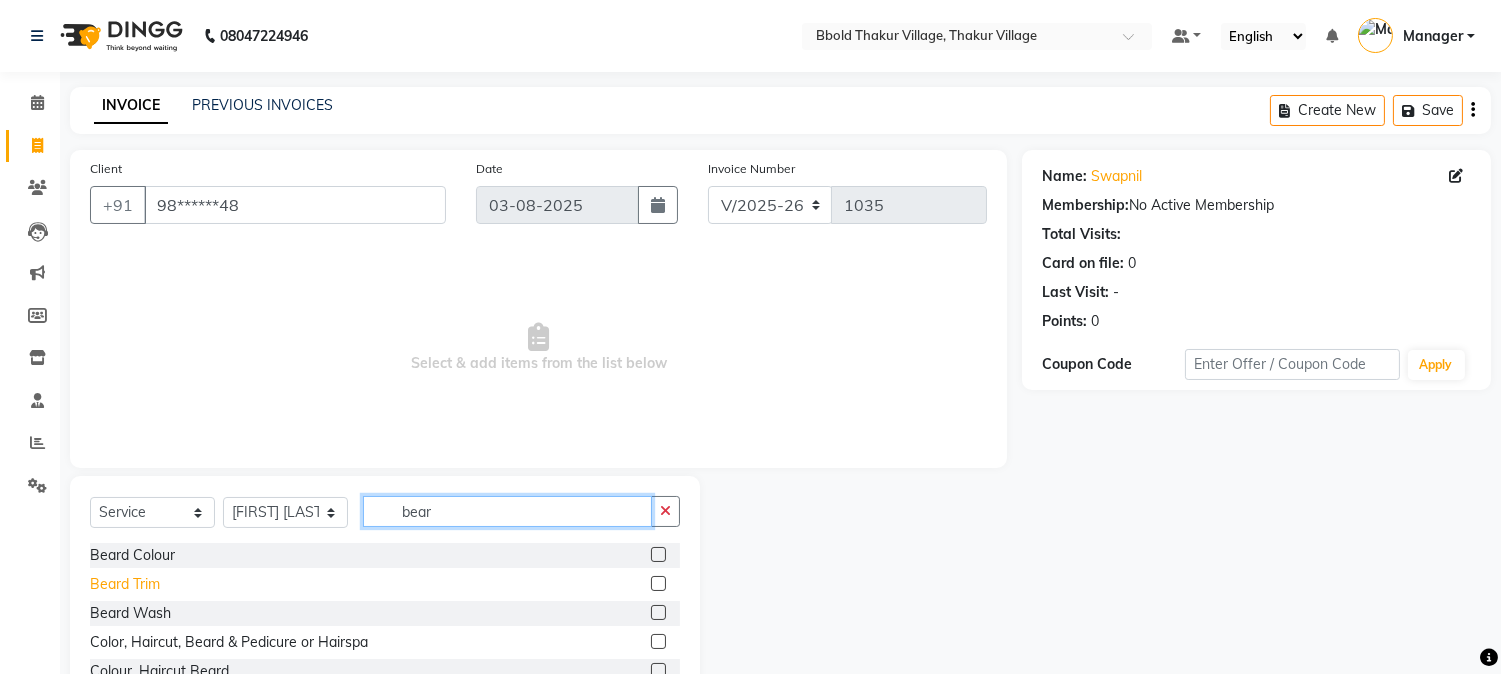 type on "bear" 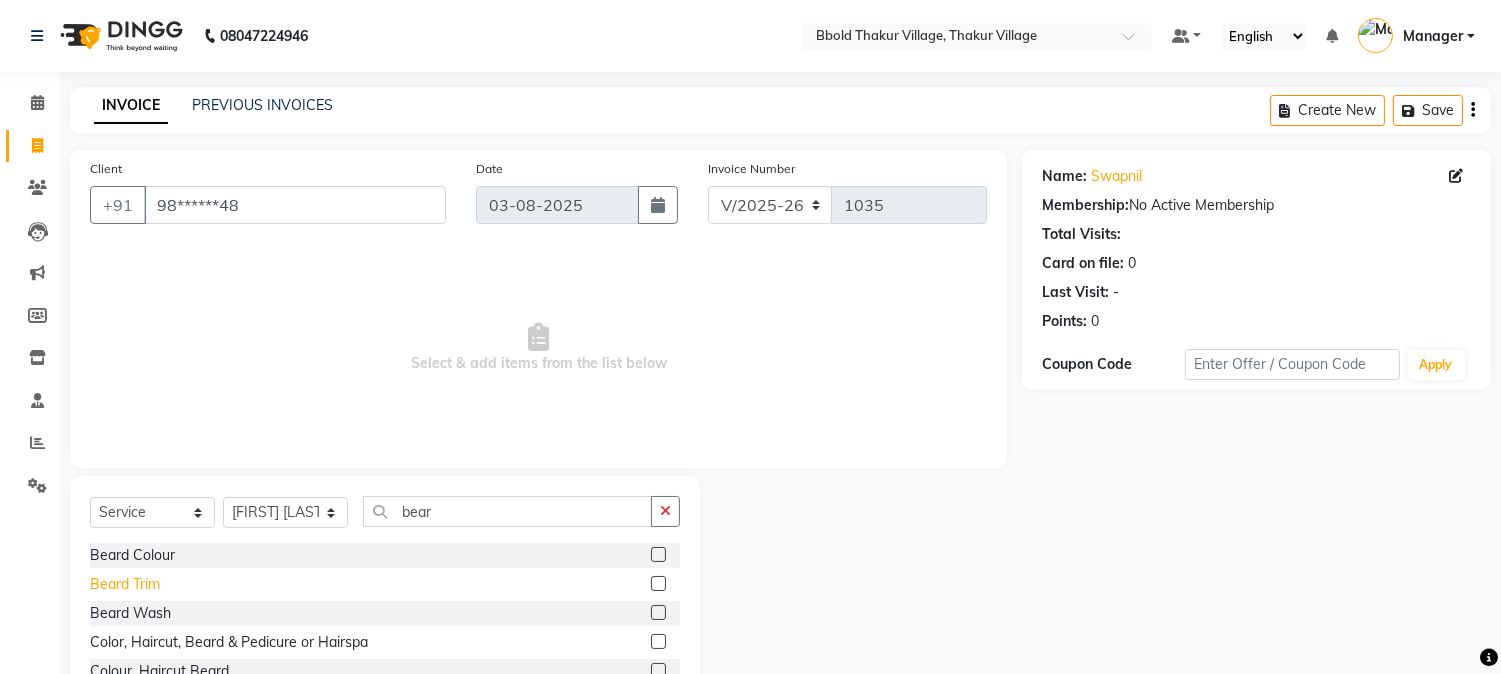 click on "Beard Trim" 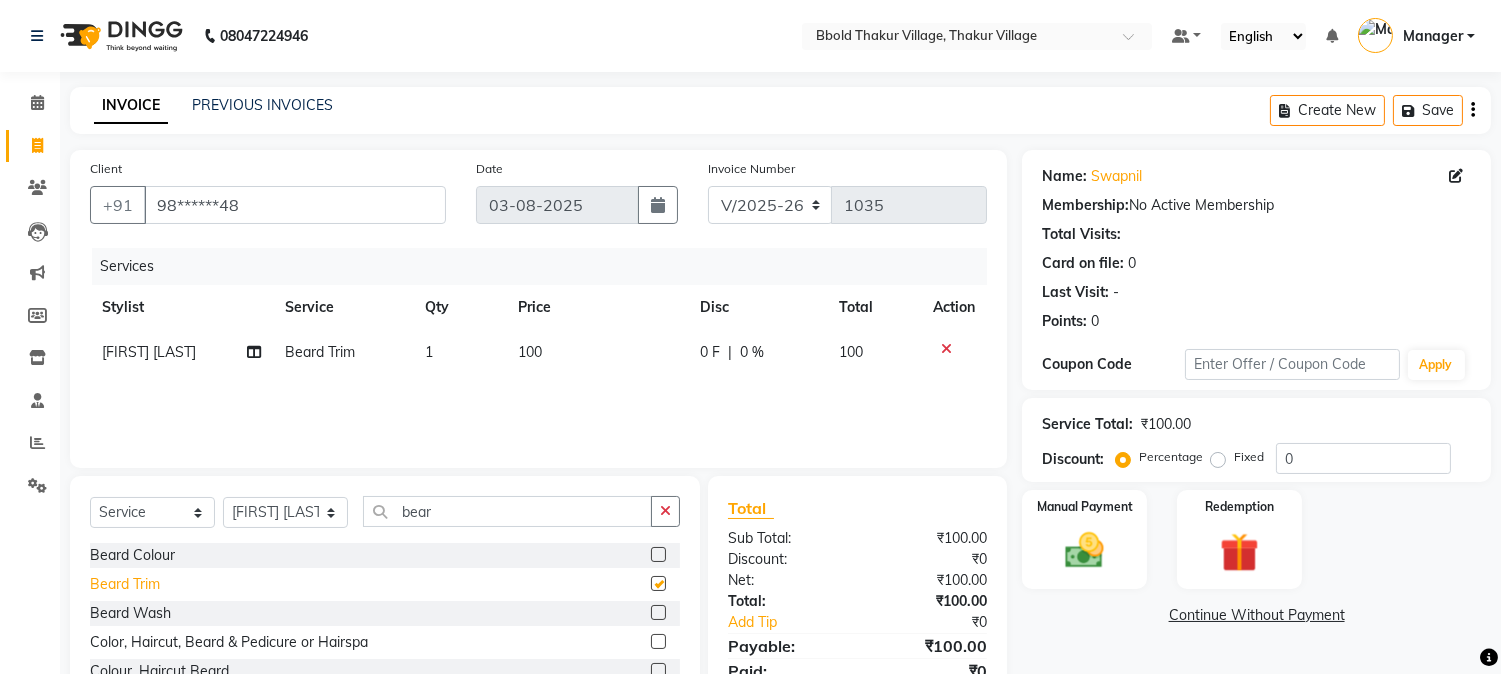 checkbox on "false" 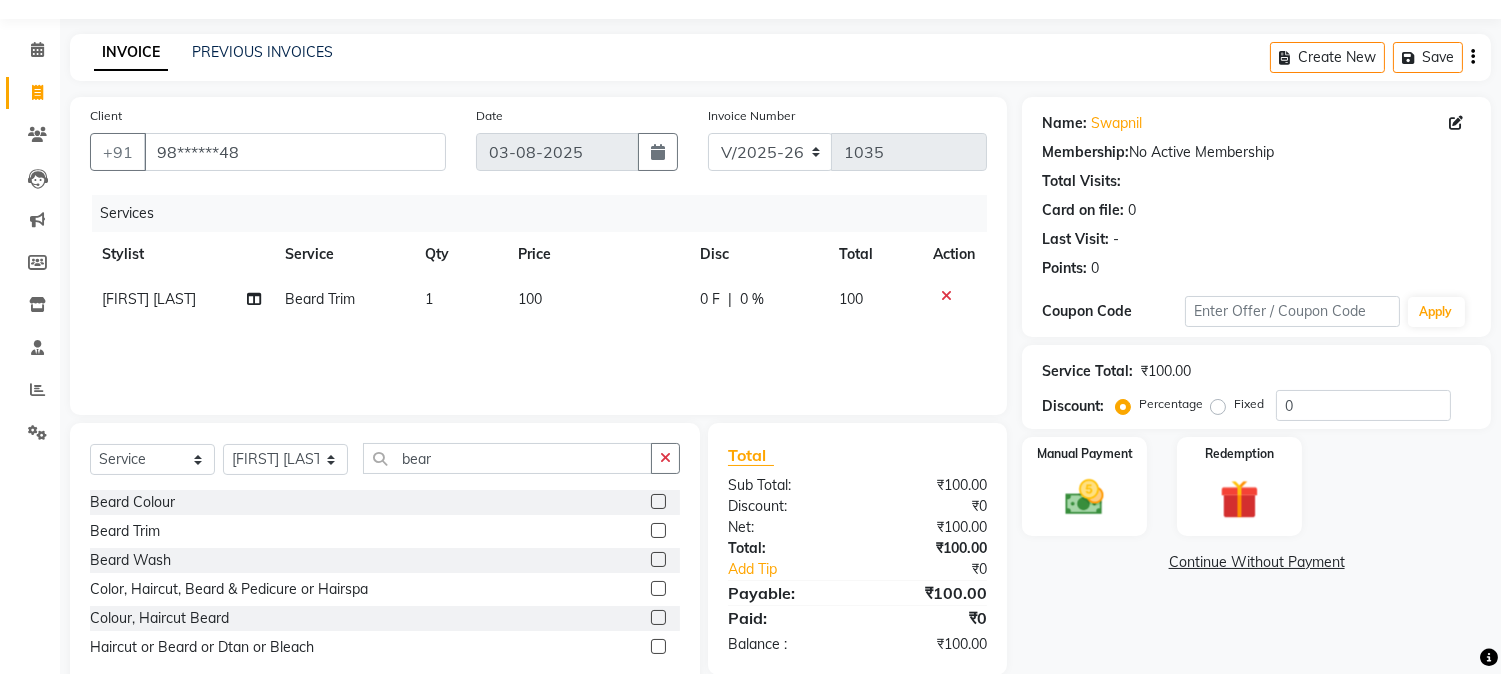 scroll, scrollTop: 101, scrollLeft: 0, axis: vertical 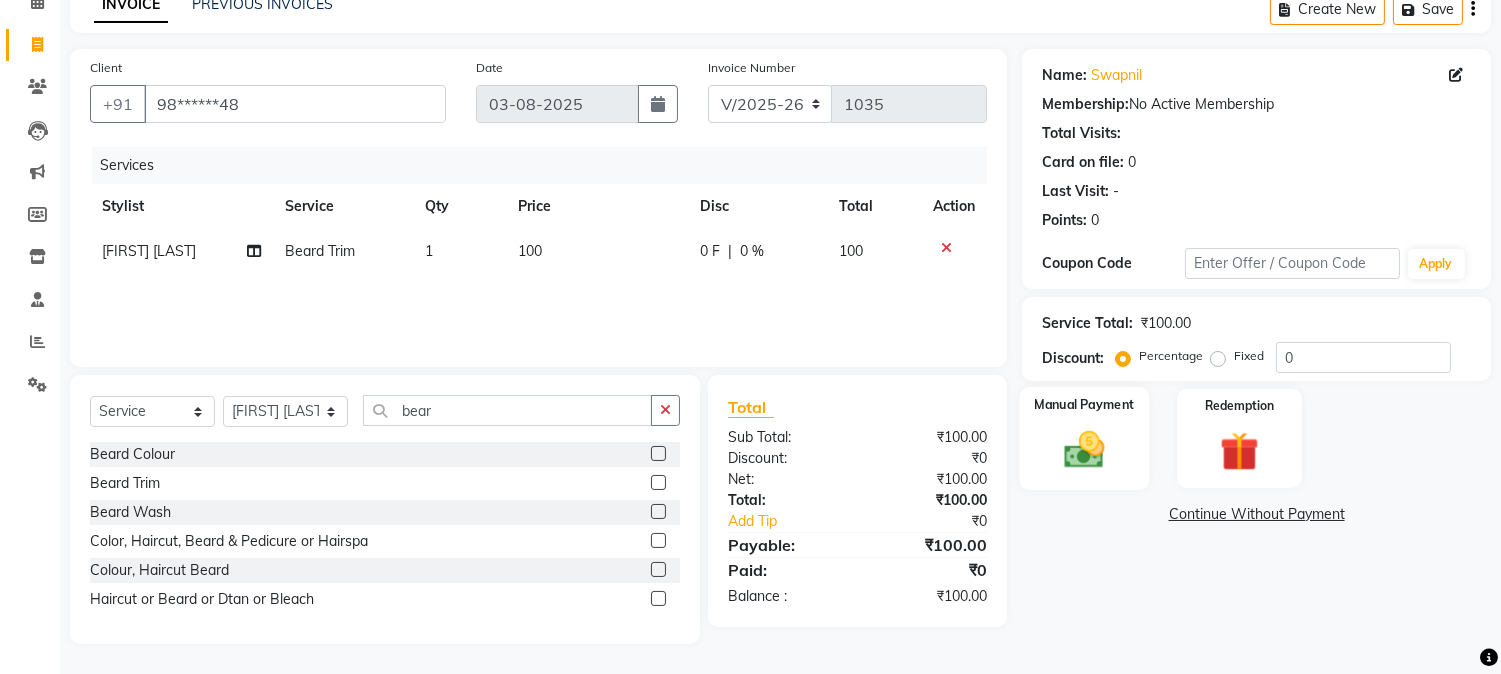 click on "Manual Payment" 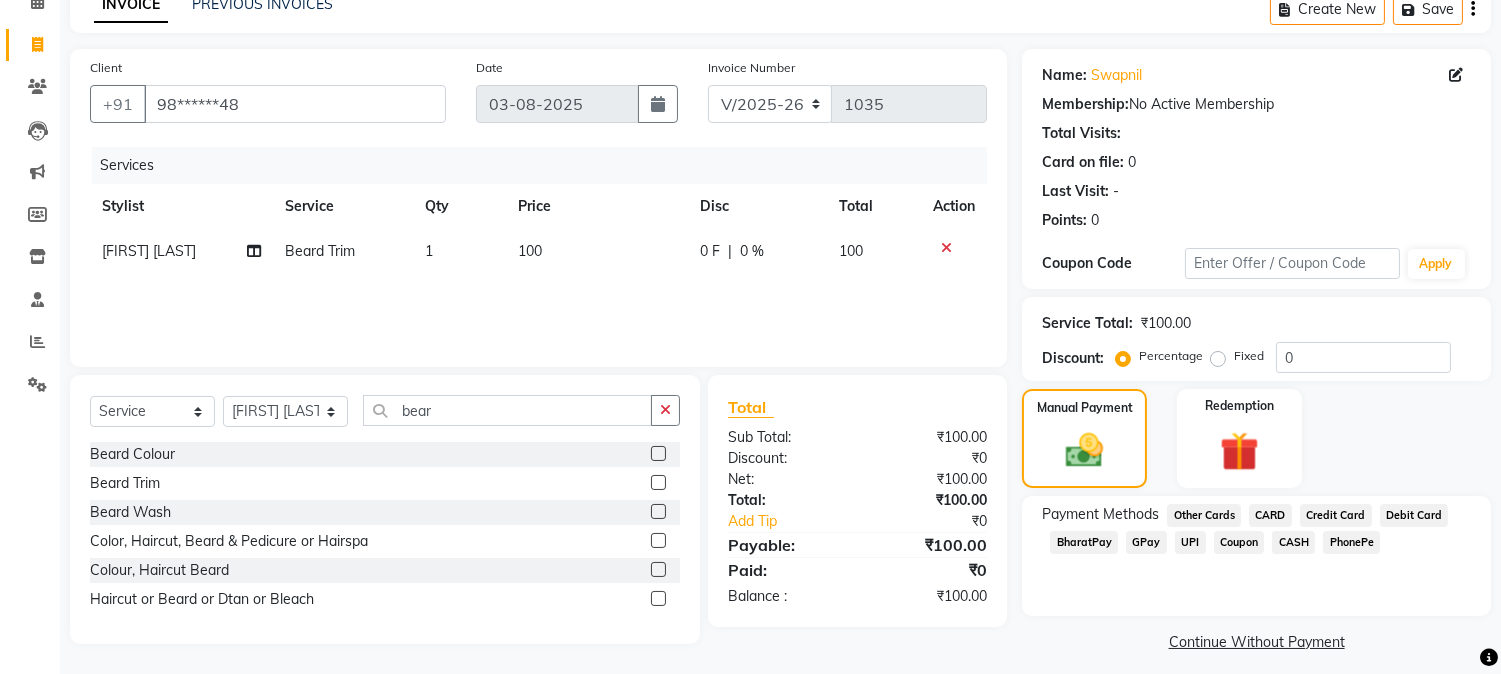 scroll, scrollTop: 112, scrollLeft: 0, axis: vertical 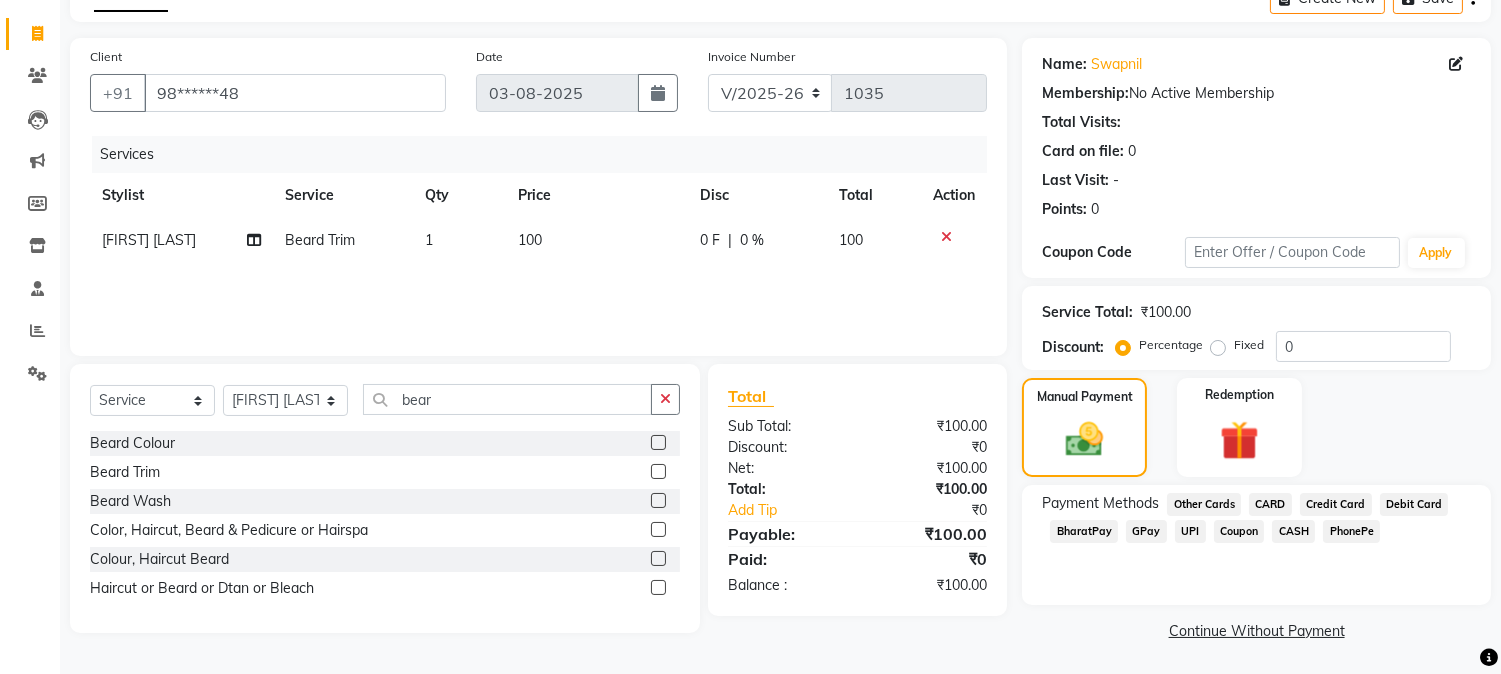 click on "CASH" 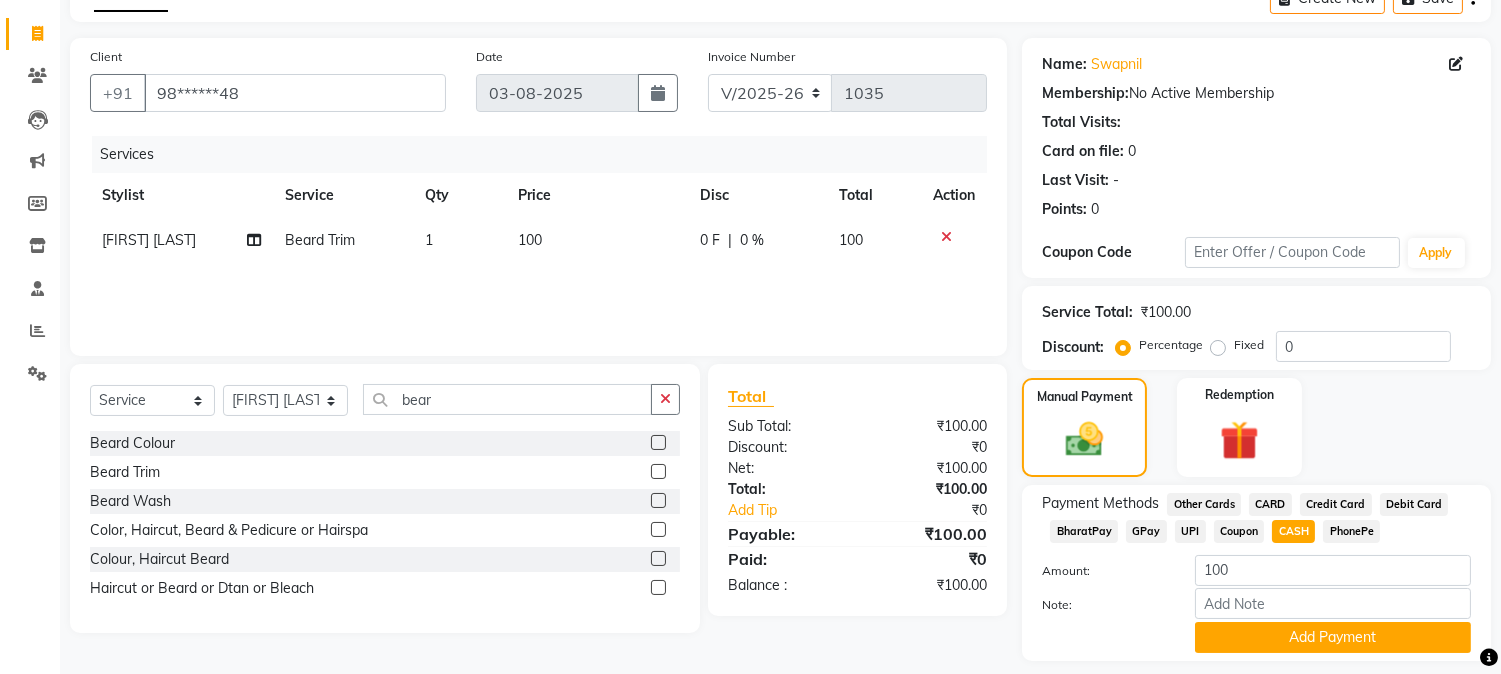 scroll, scrollTop: 170, scrollLeft: 0, axis: vertical 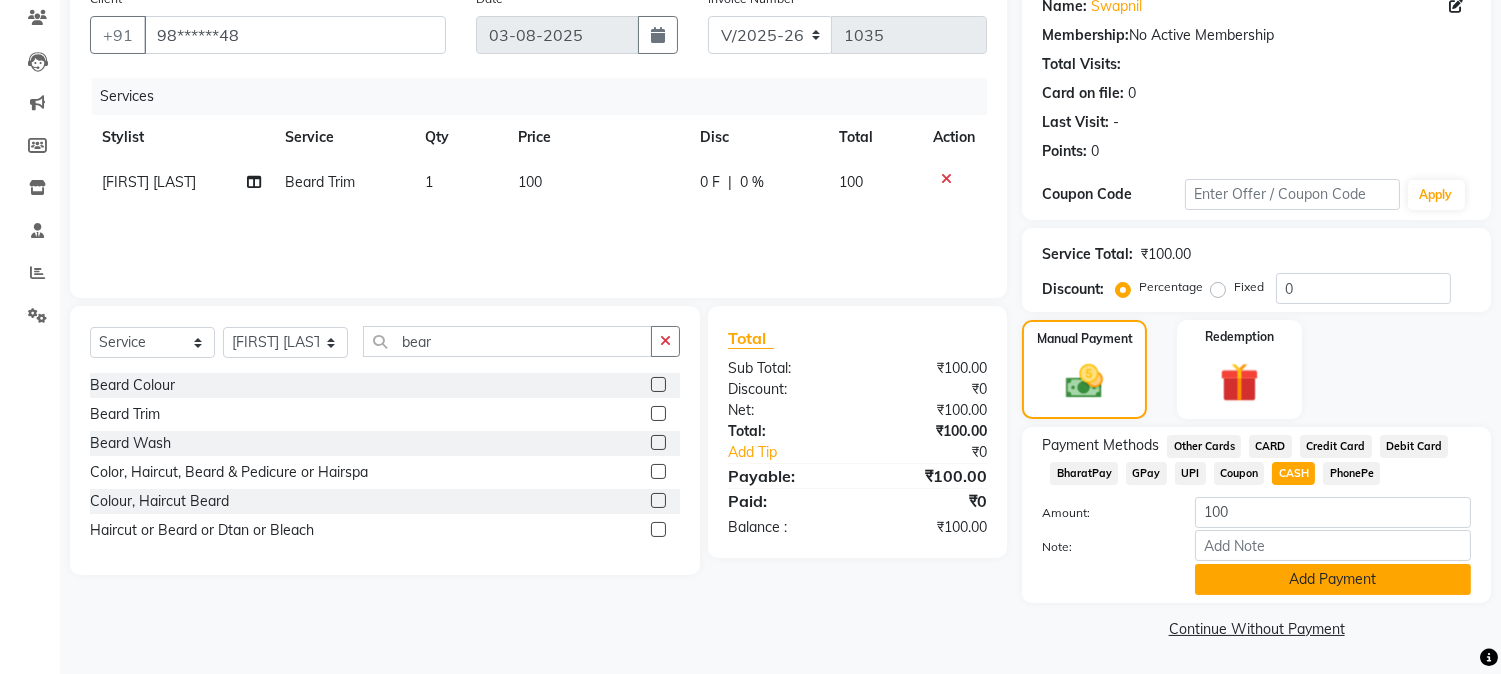 click on "Add Payment" 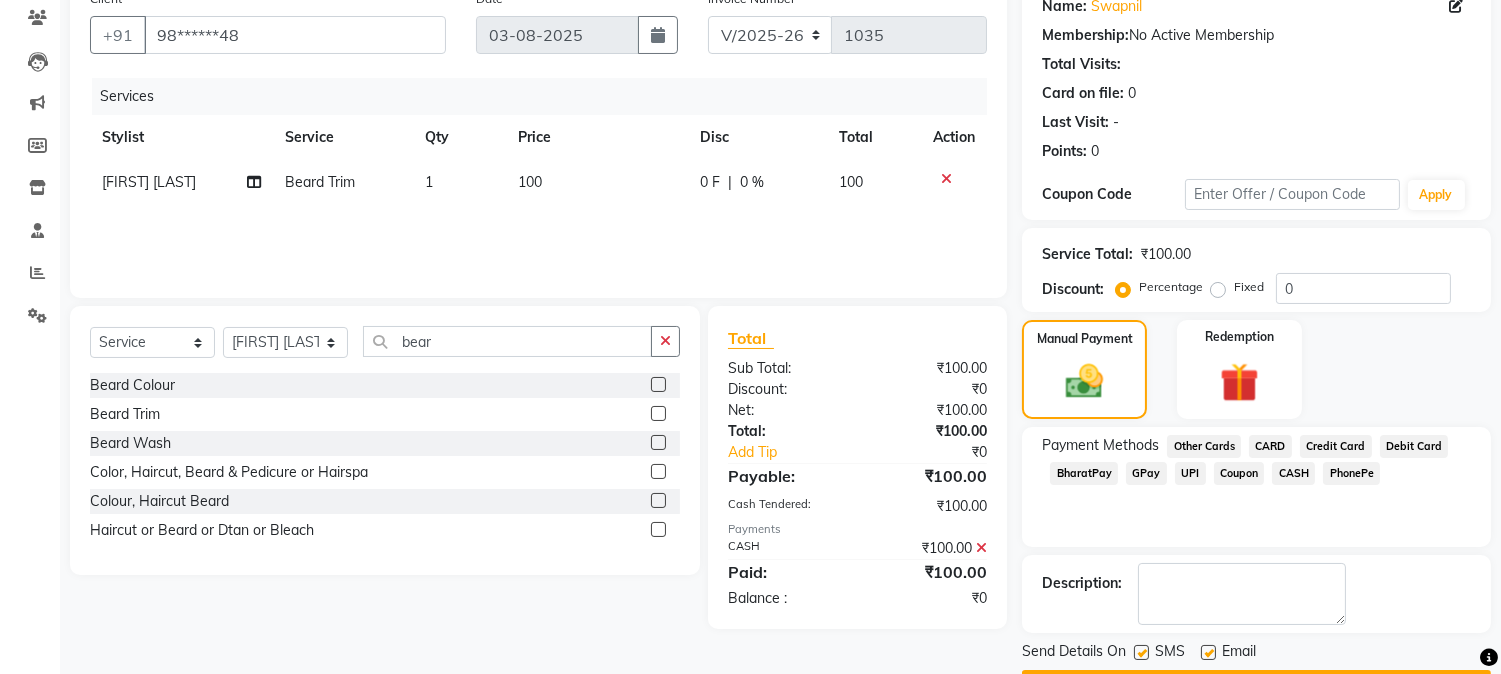 scroll, scrollTop: 225, scrollLeft: 0, axis: vertical 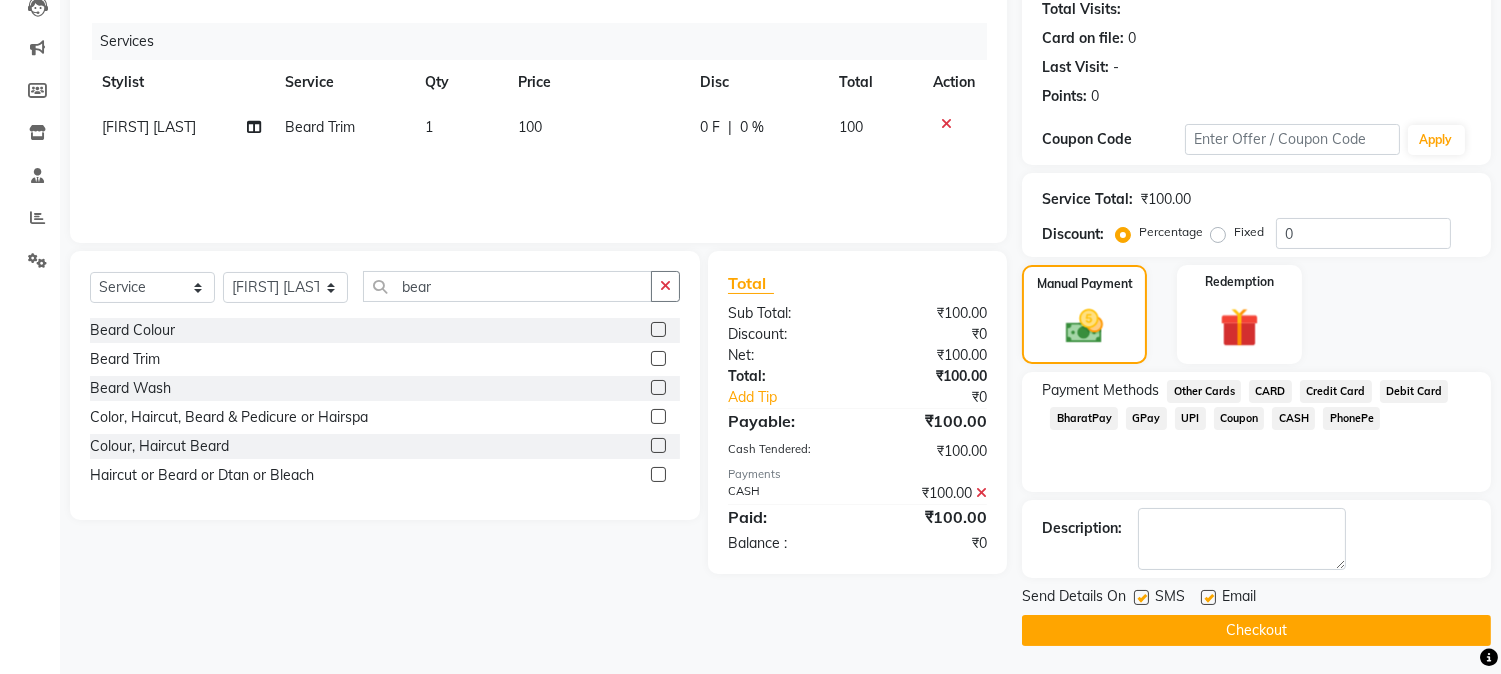 type 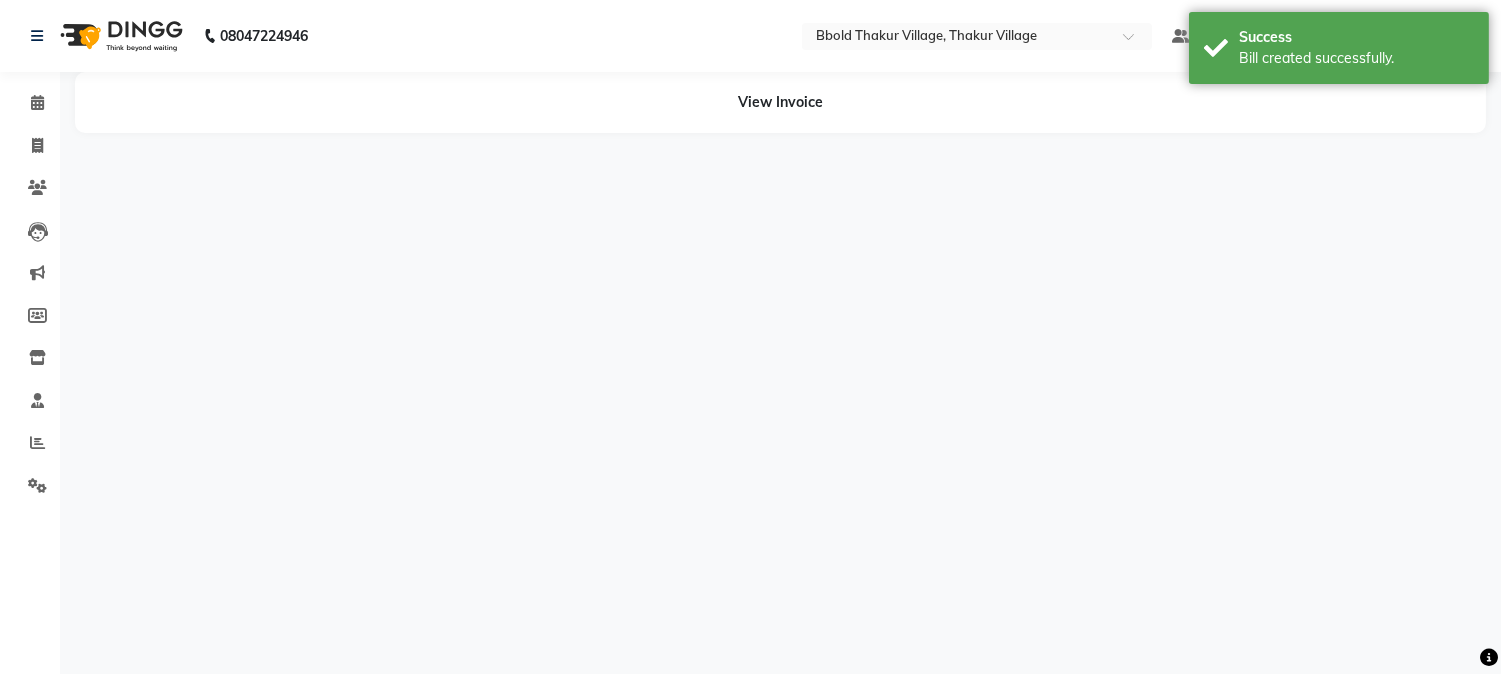 scroll, scrollTop: 0, scrollLeft: 0, axis: both 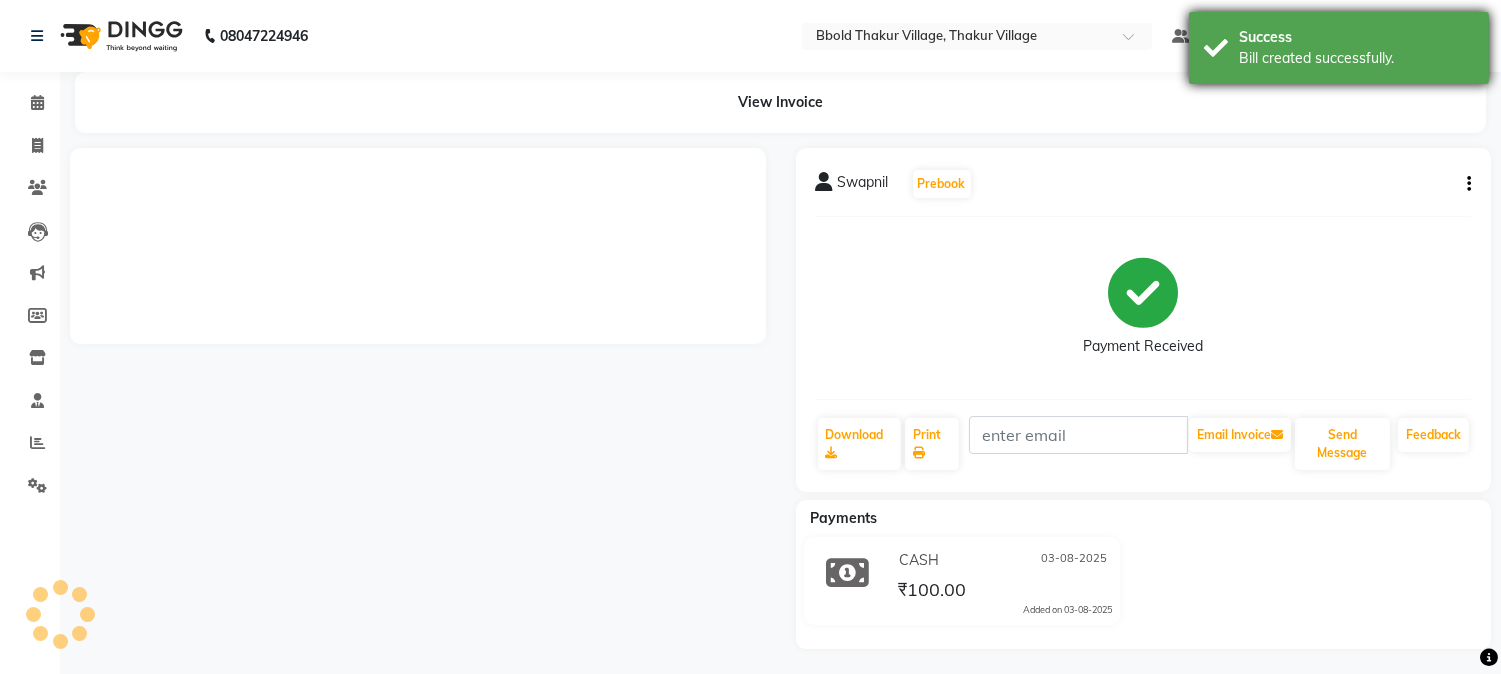 click on "Success   Bill created successfully." at bounding box center (1339, 48) 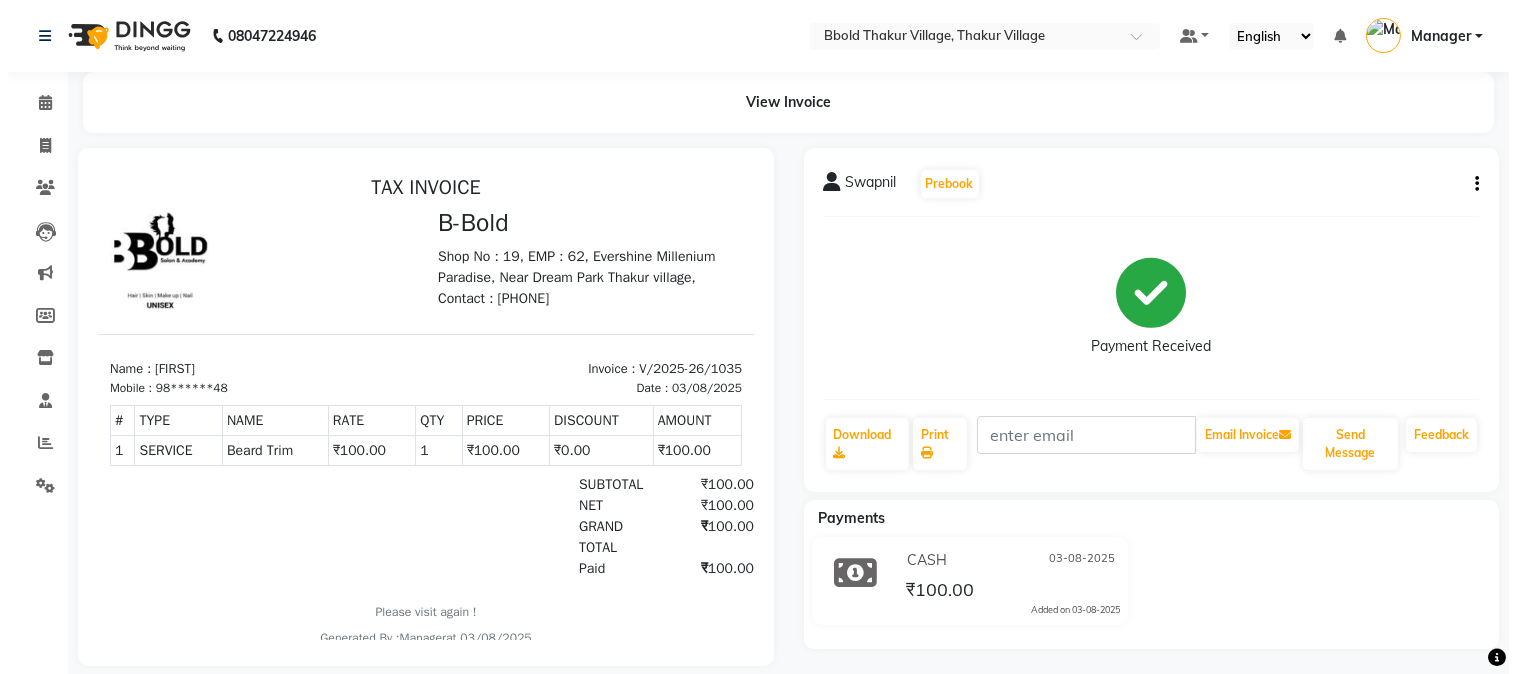 scroll, scrollTop: 0, scrollLeft: 0, axis: both 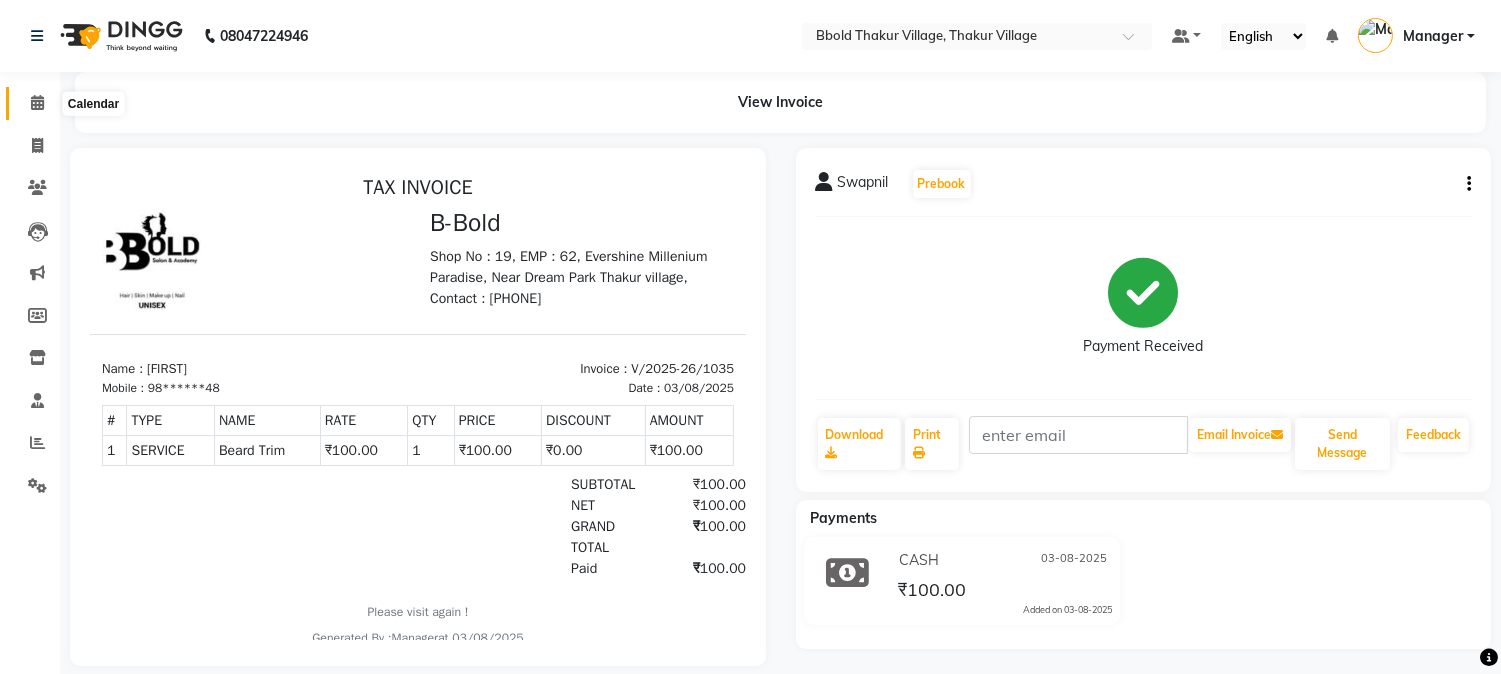 click 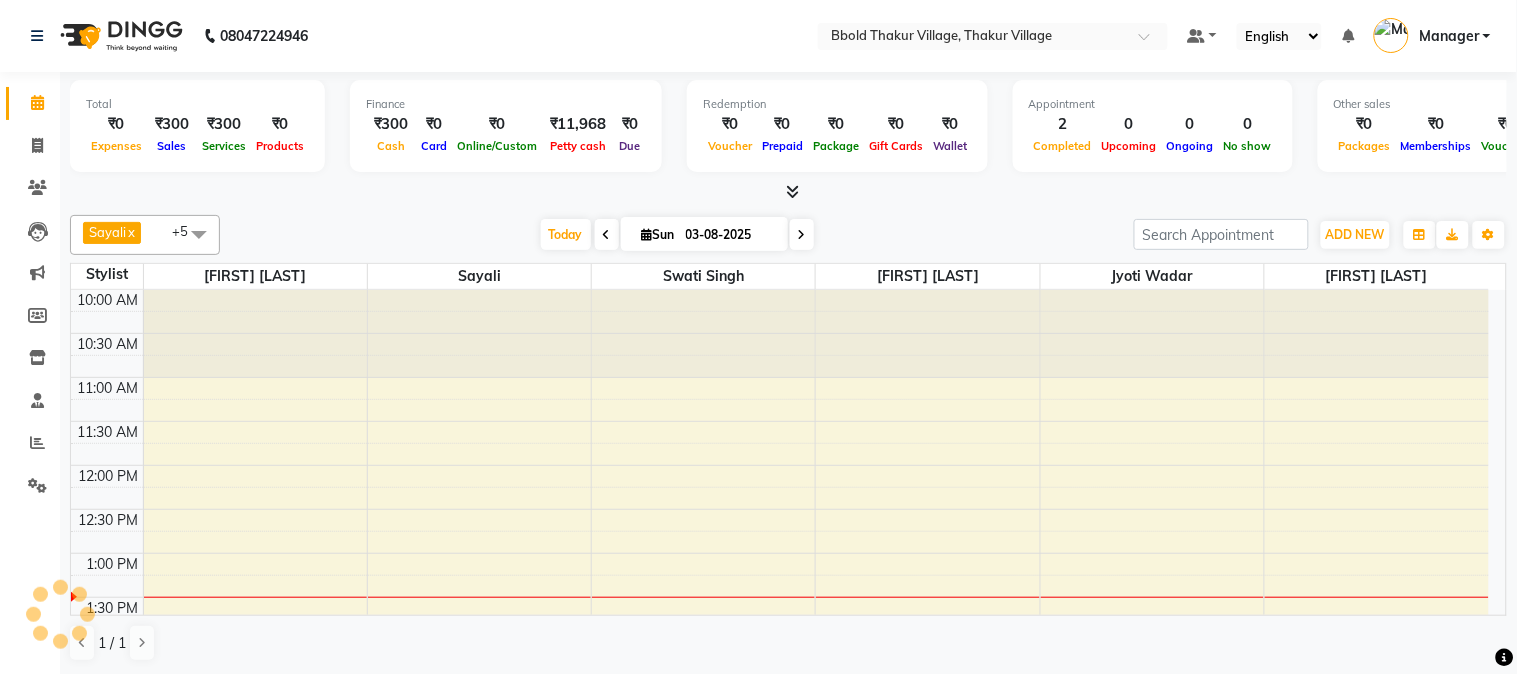 scroll, scrollTop: 265, scrollLeft: 0, axis: vertical 